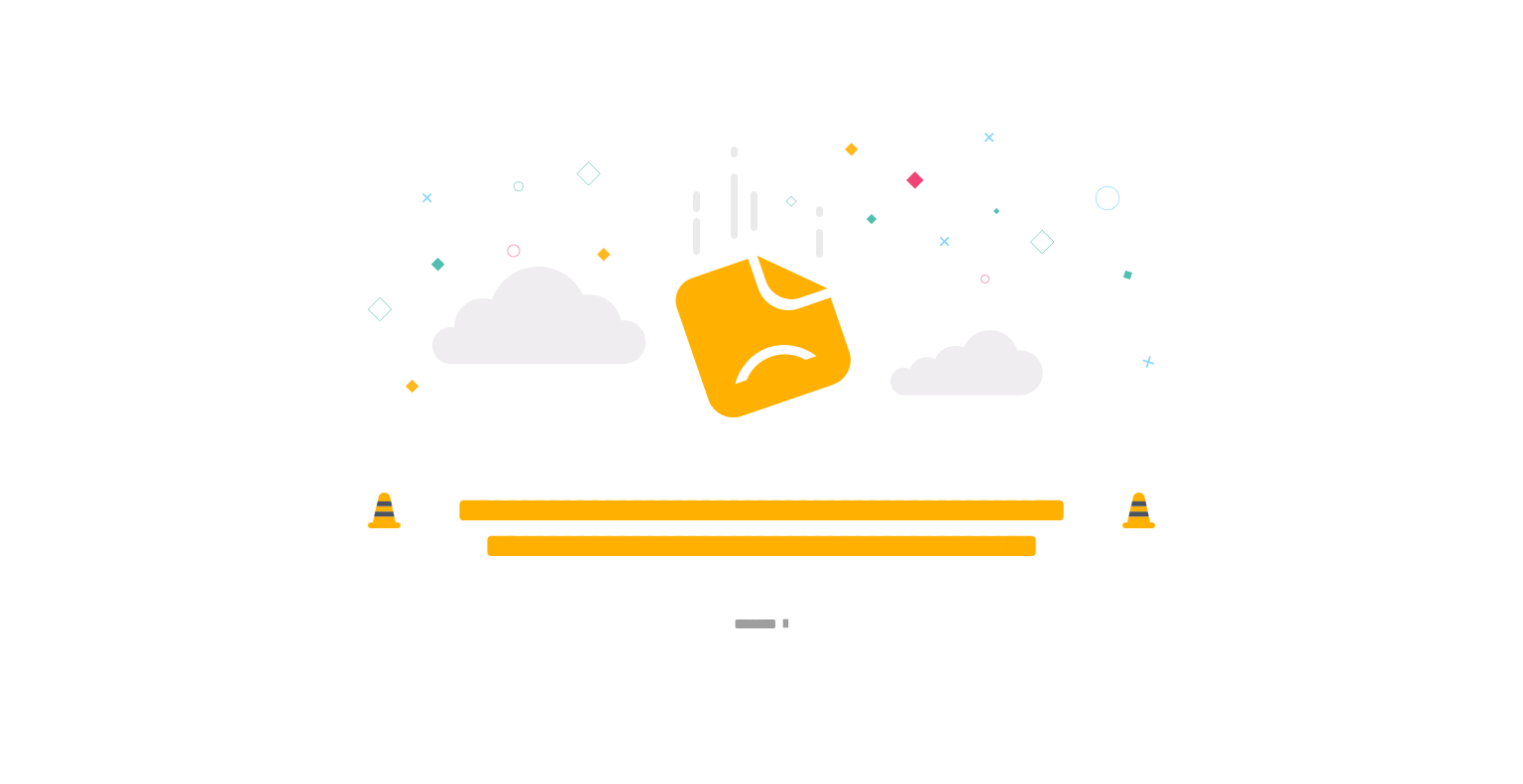 scroll, scrollTop: 0, scrollLeft: 0, axis: both 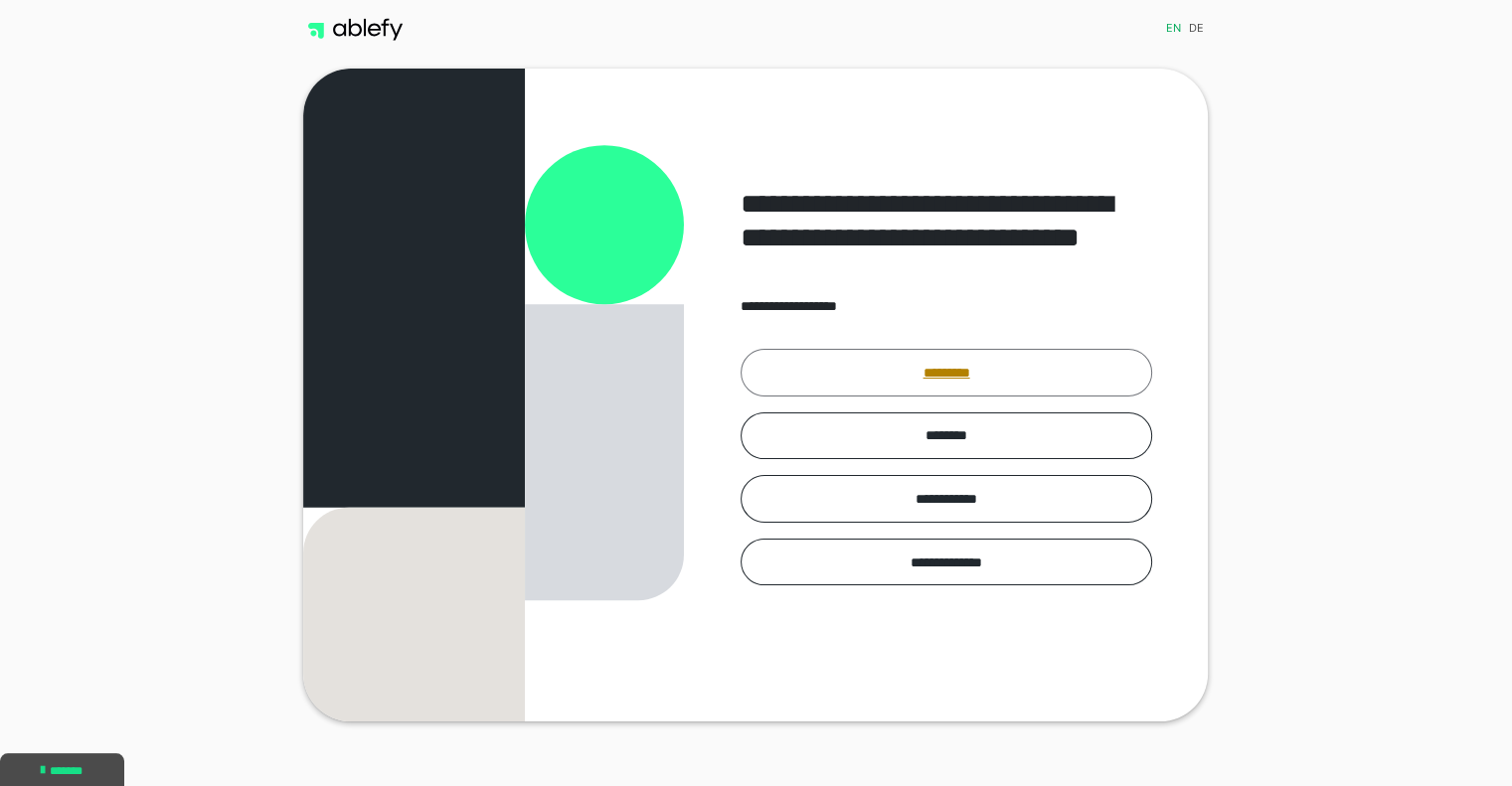click on "*********" at bounding box center [946, 373] 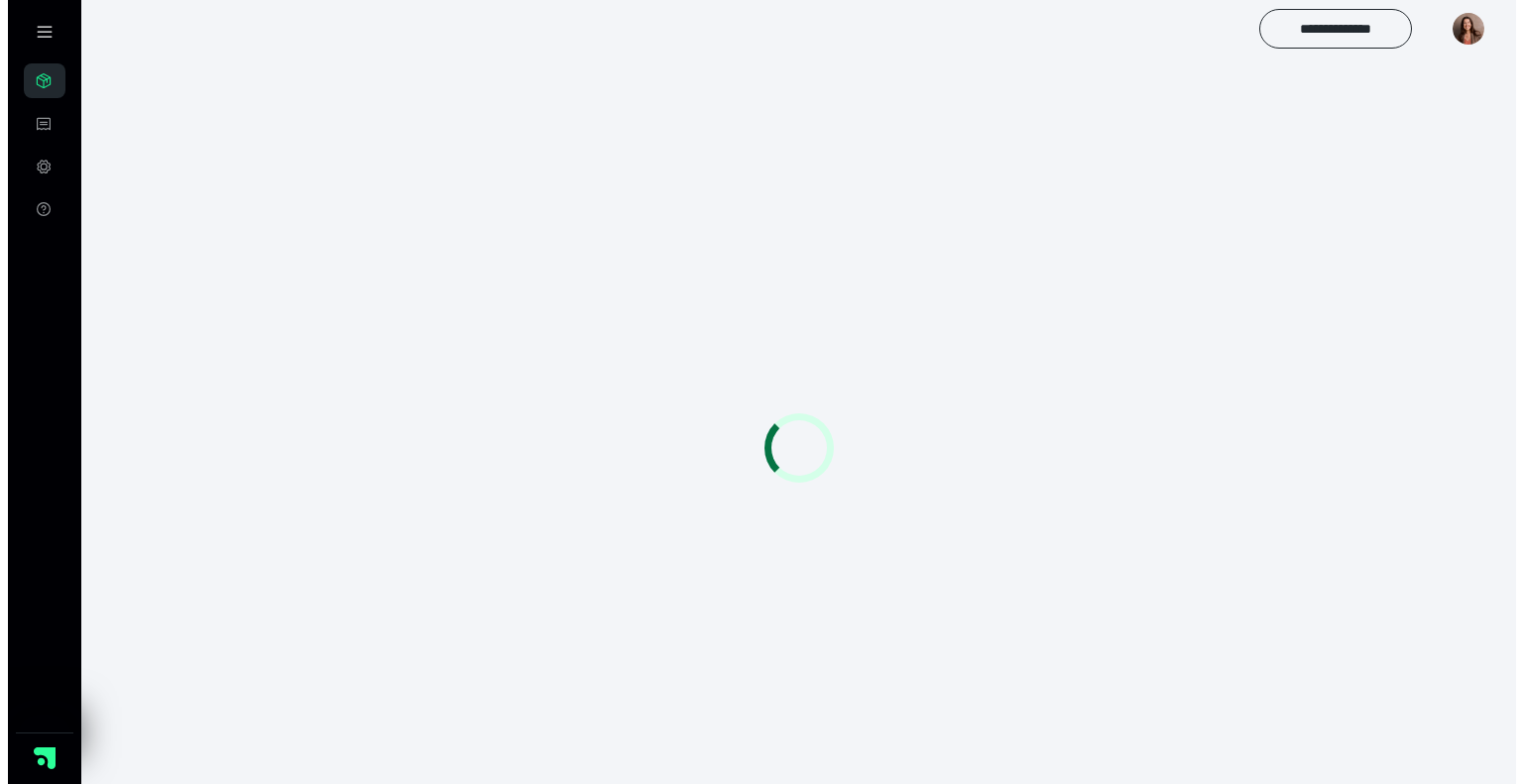 scroll, scrollTop: 0, scrollLeft: 0, axis: both 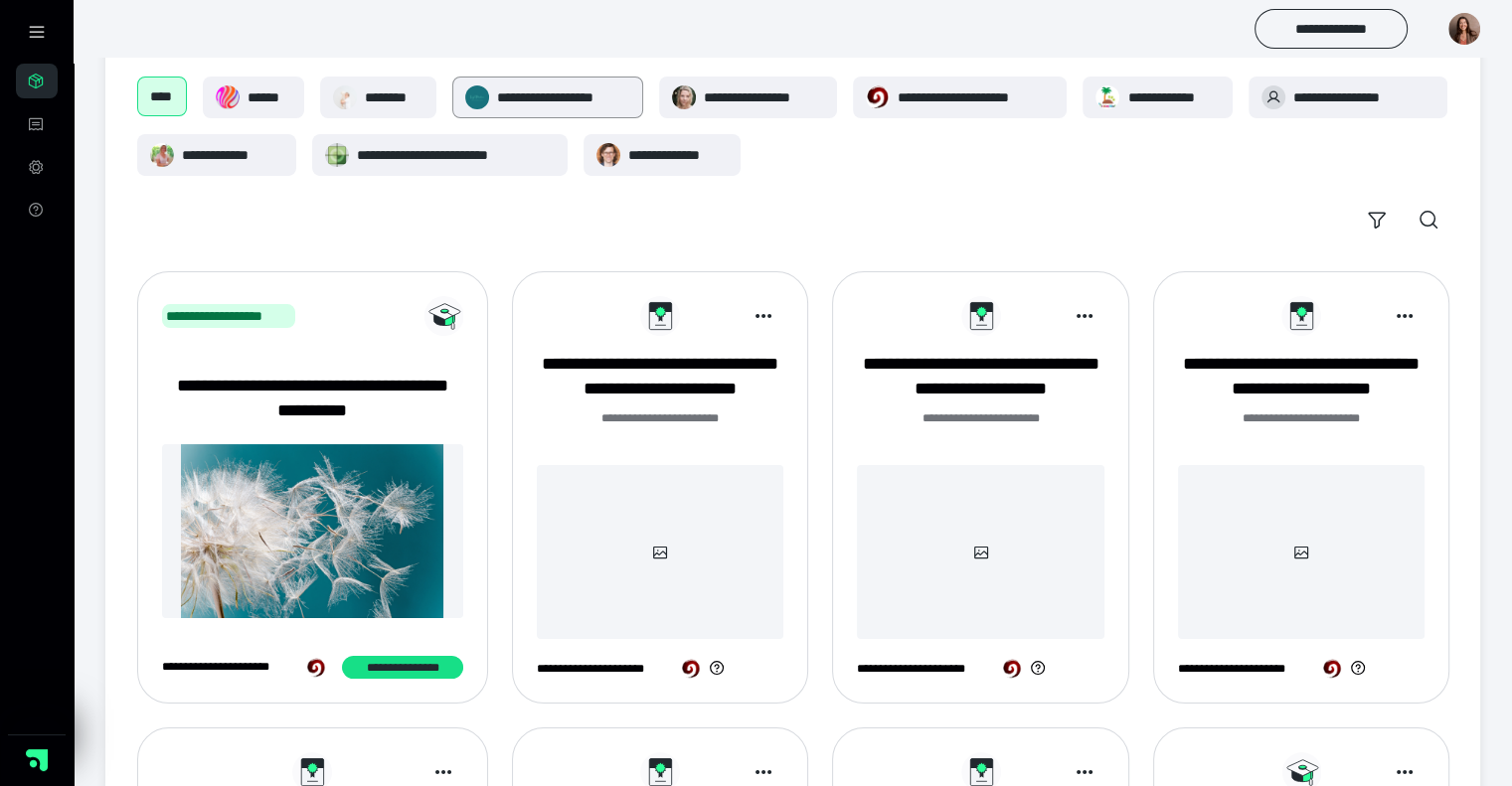 click on "**********" at bounding box center [563, 97] 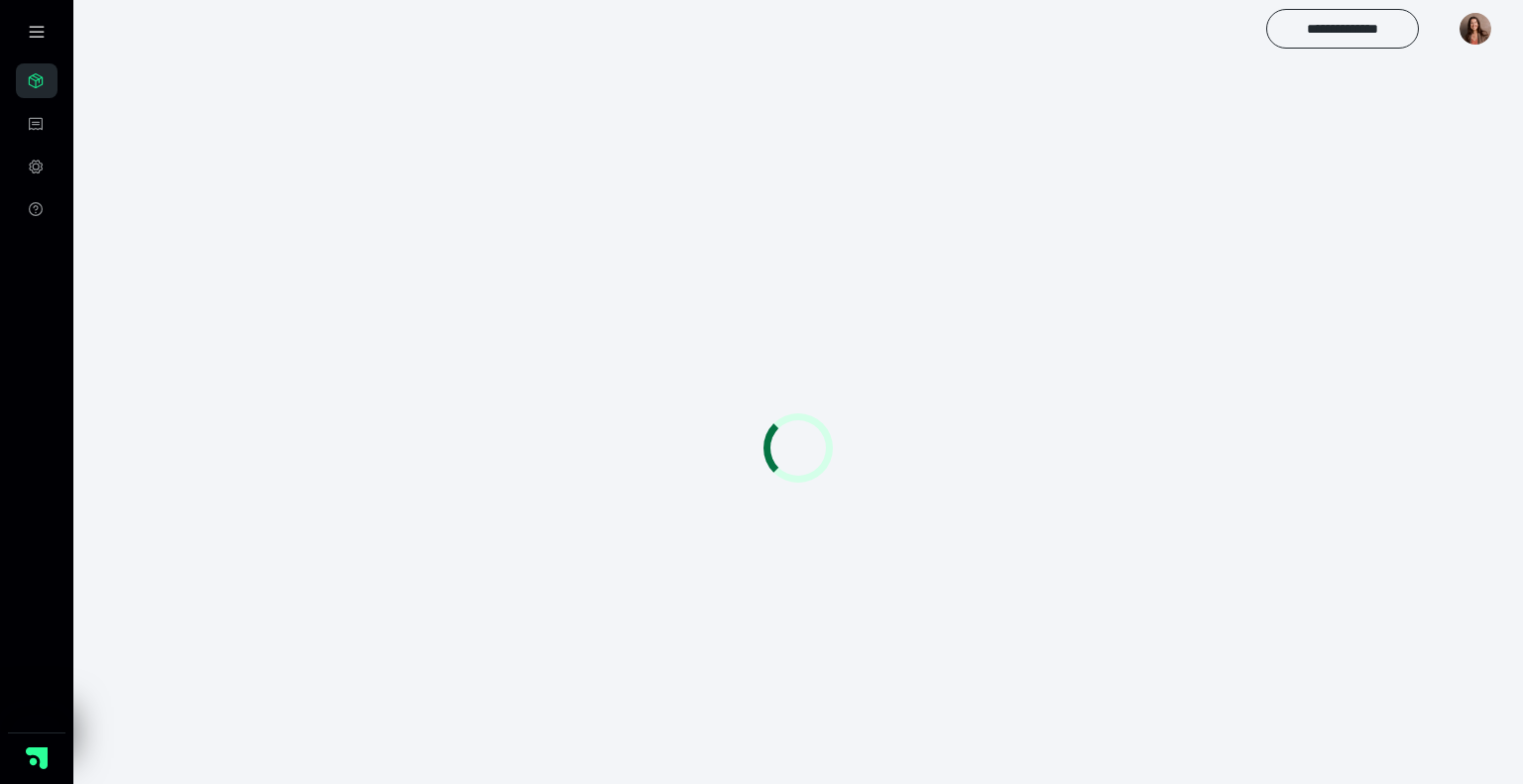scroll, scrollTop: 0, scrollLeft: 0, axis: both 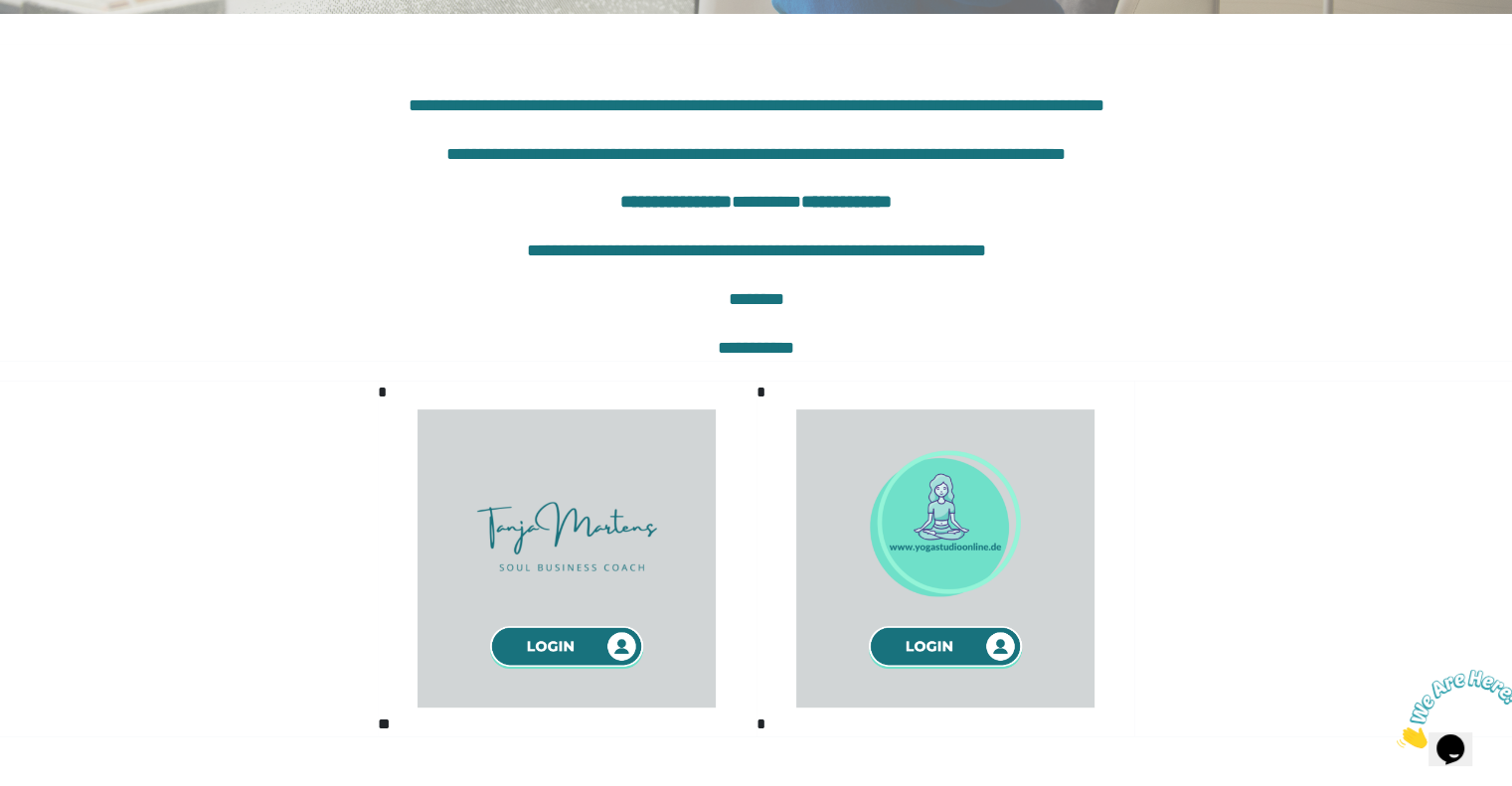 click at bounding box center (945, 558) 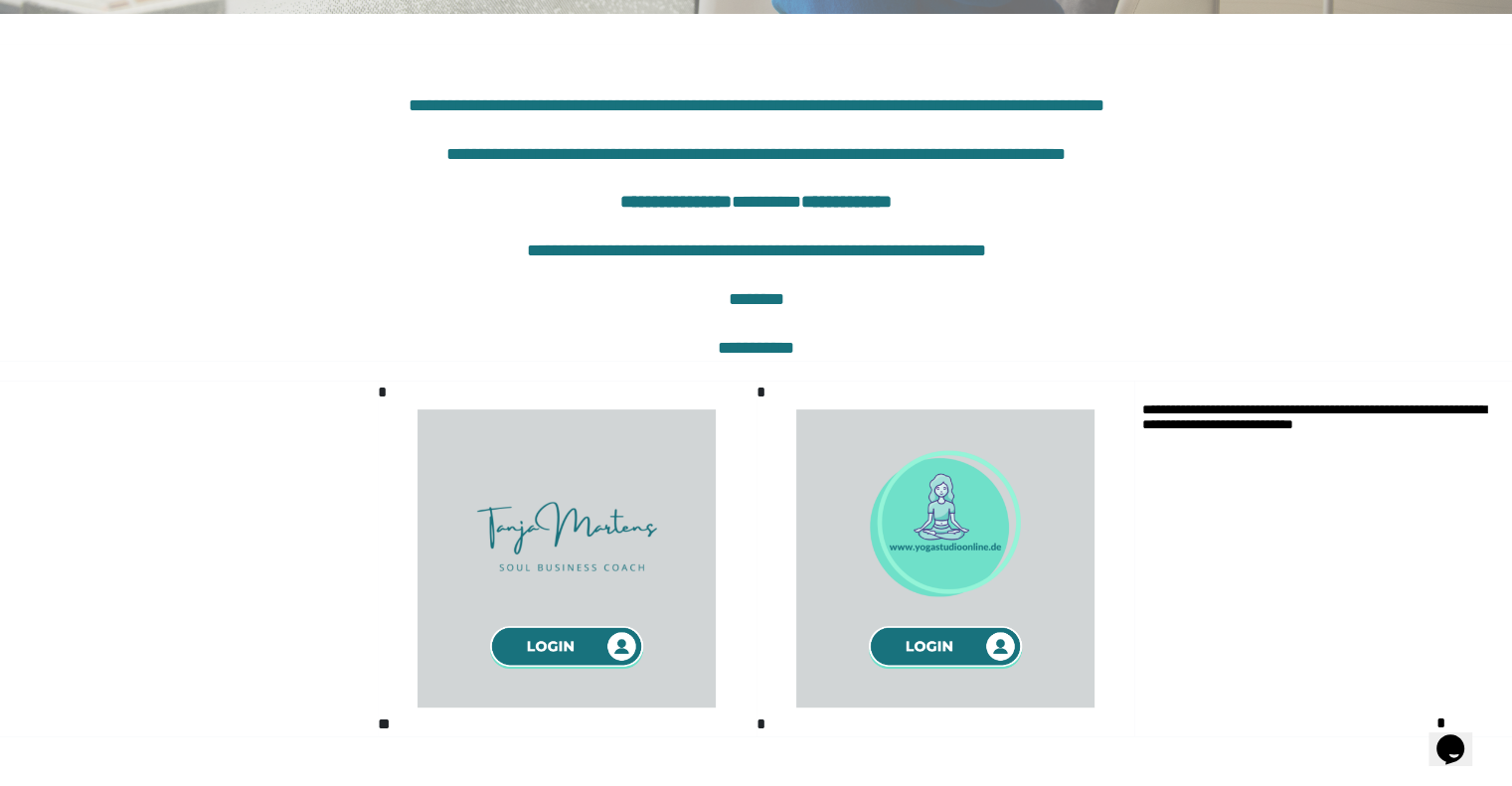 click at bounding box center (945, 558) 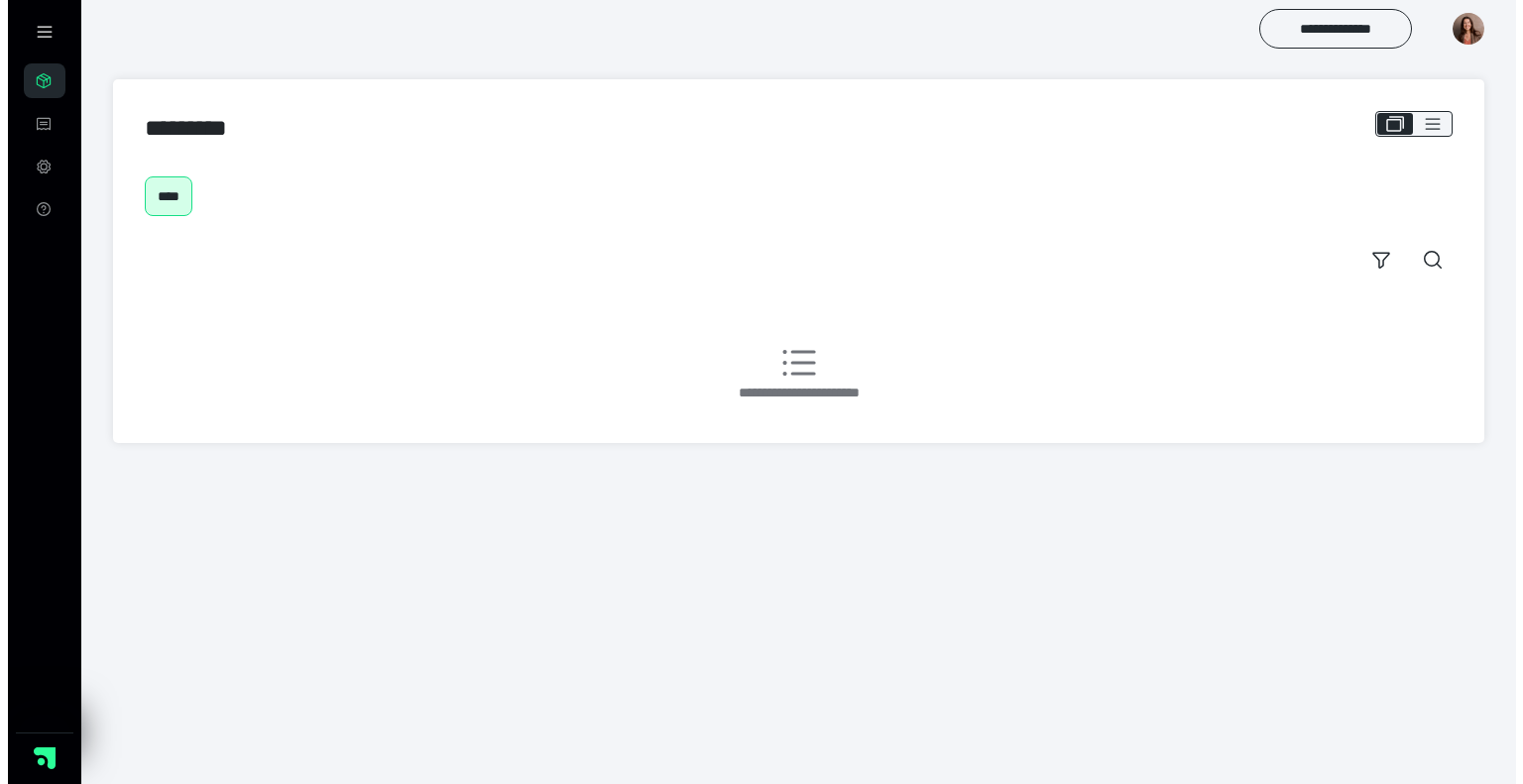 scroll, scrollTop: 0, scrollLeft: 0, axis: both 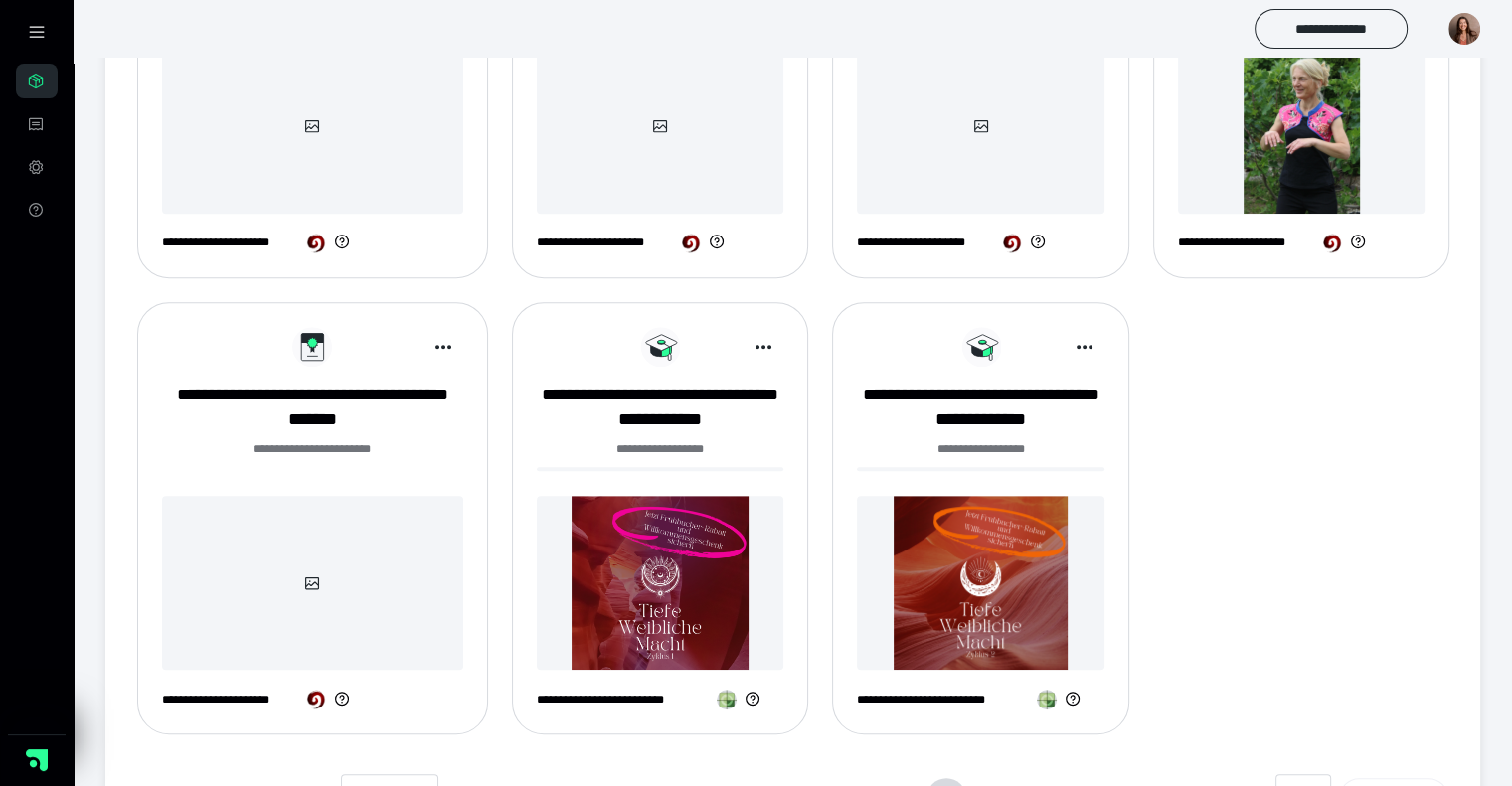 click at bounding box center [980, 582] 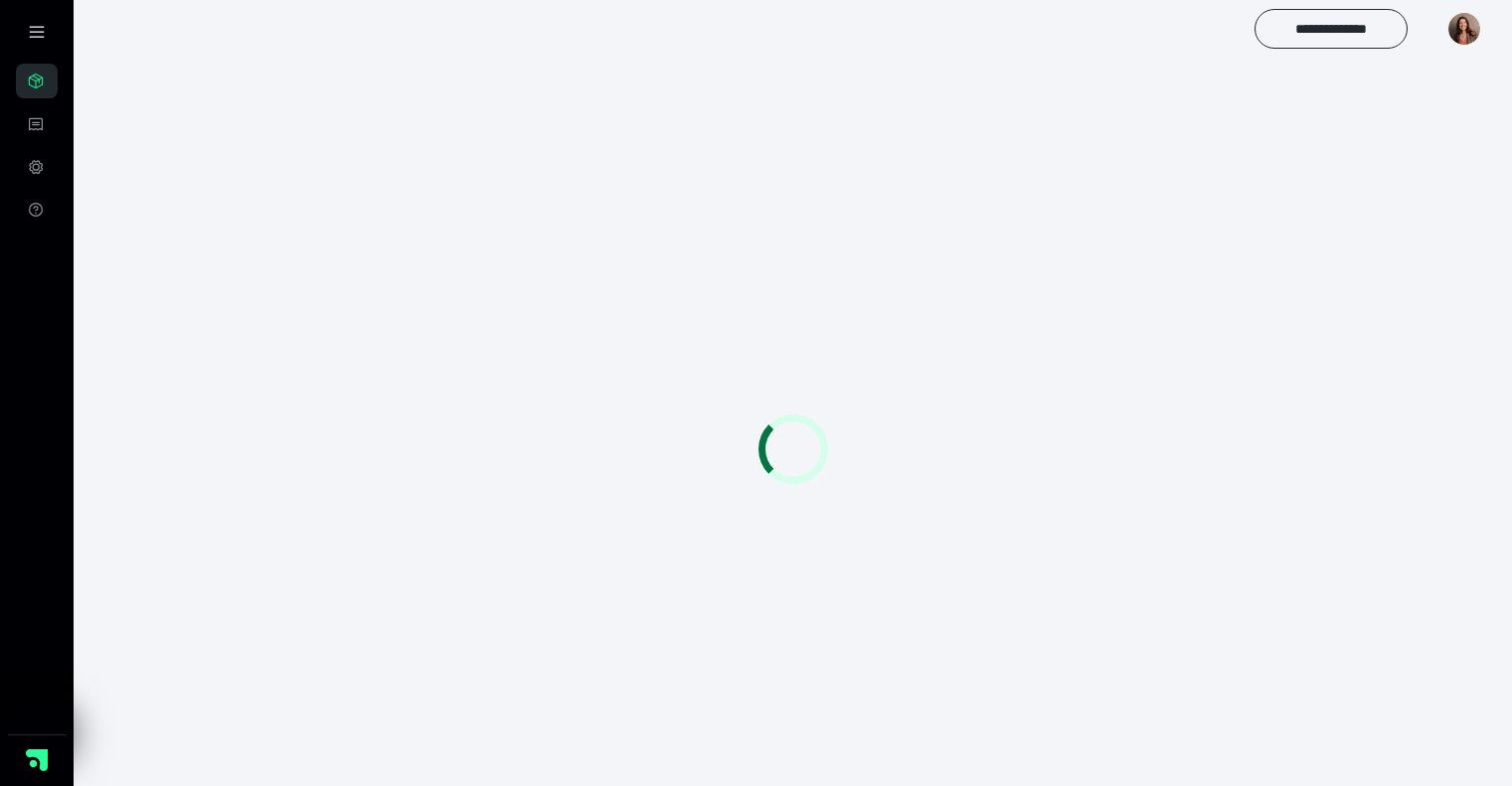 scroll, scrollTop: 0, scrollLeft: 0, axis: both 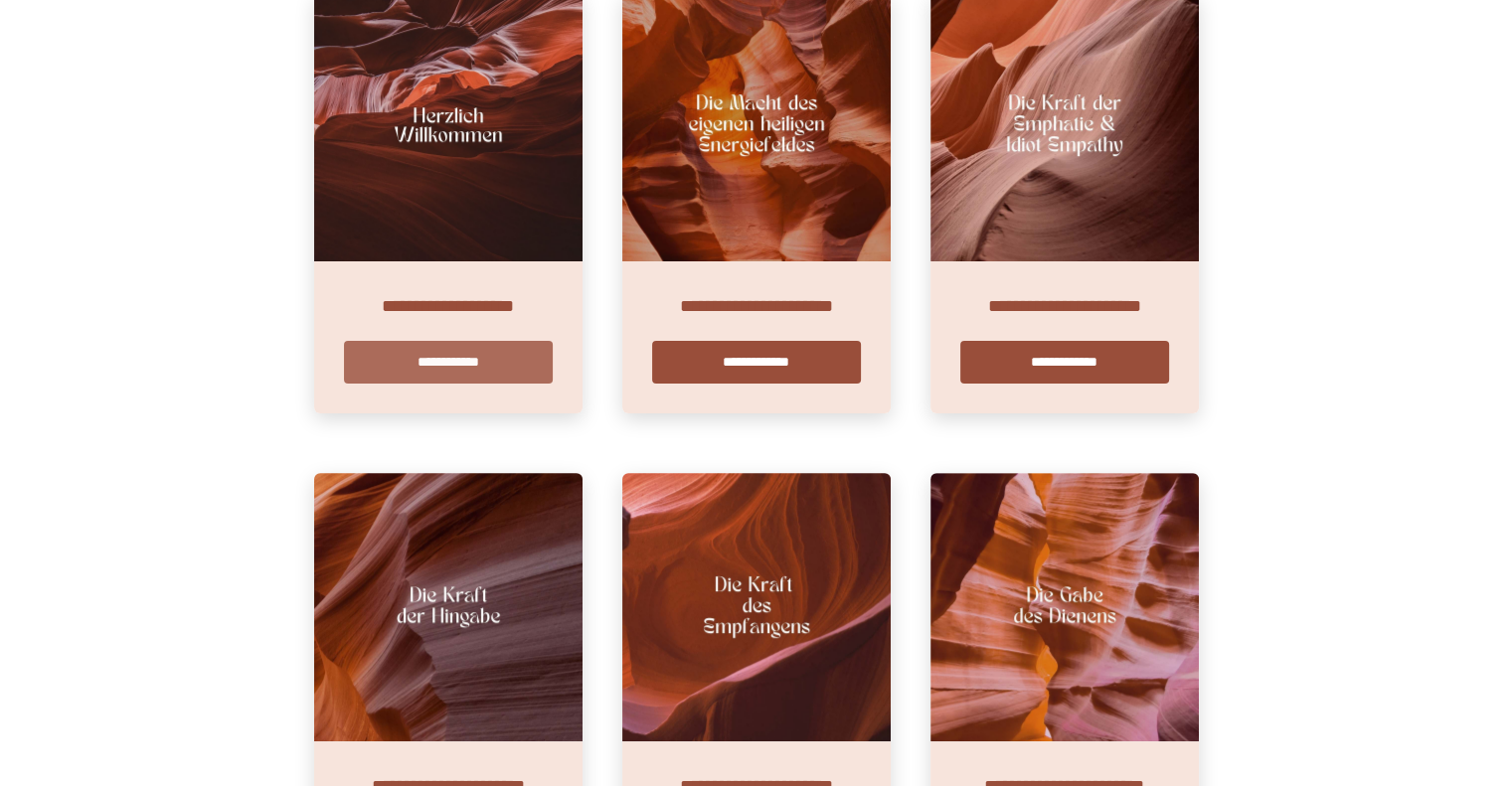 click on "**********" at bounding box center [448, 362] 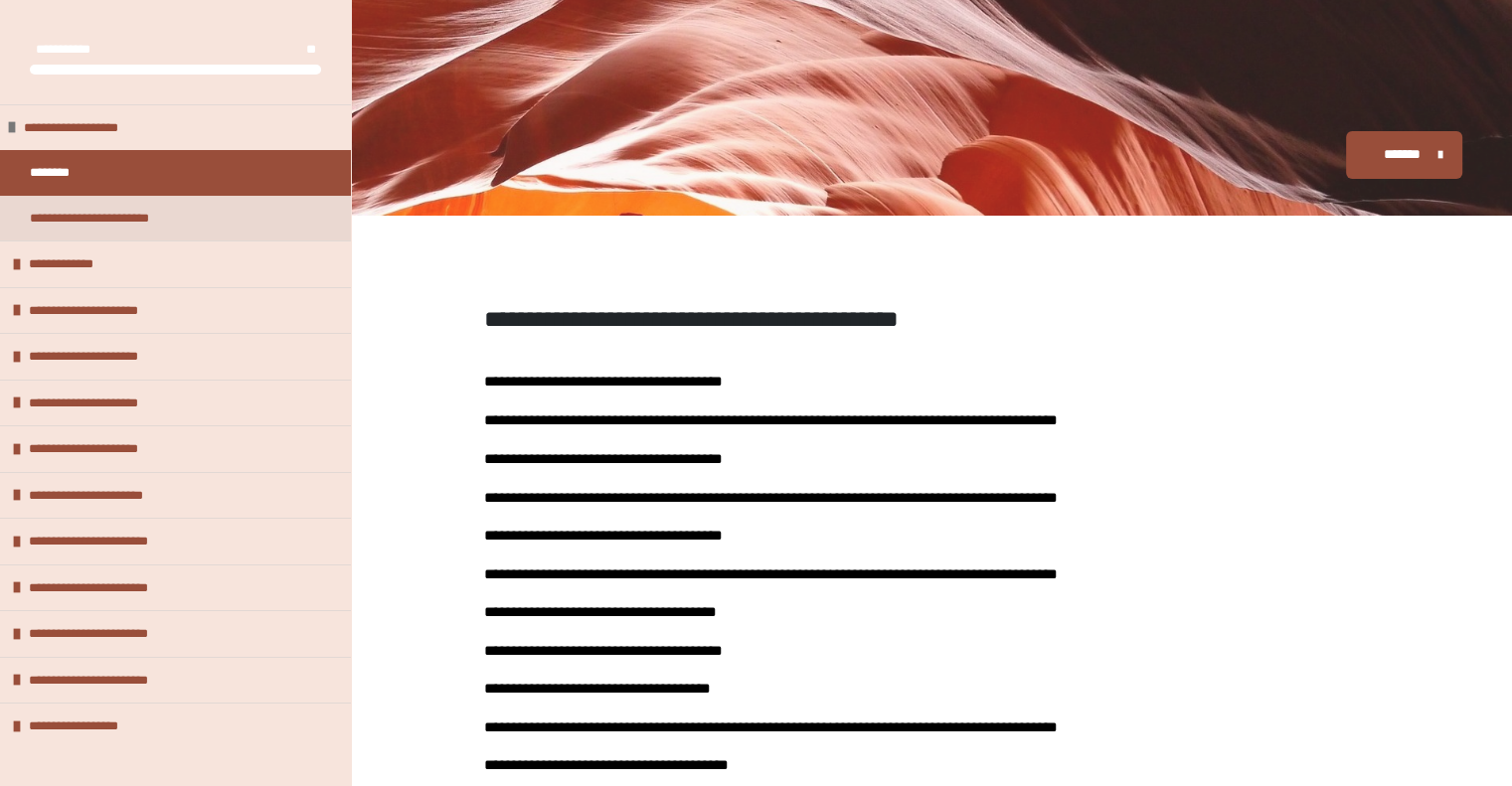 scroll, scrollTop: 136, scrollLeft: 0, axis: vertical 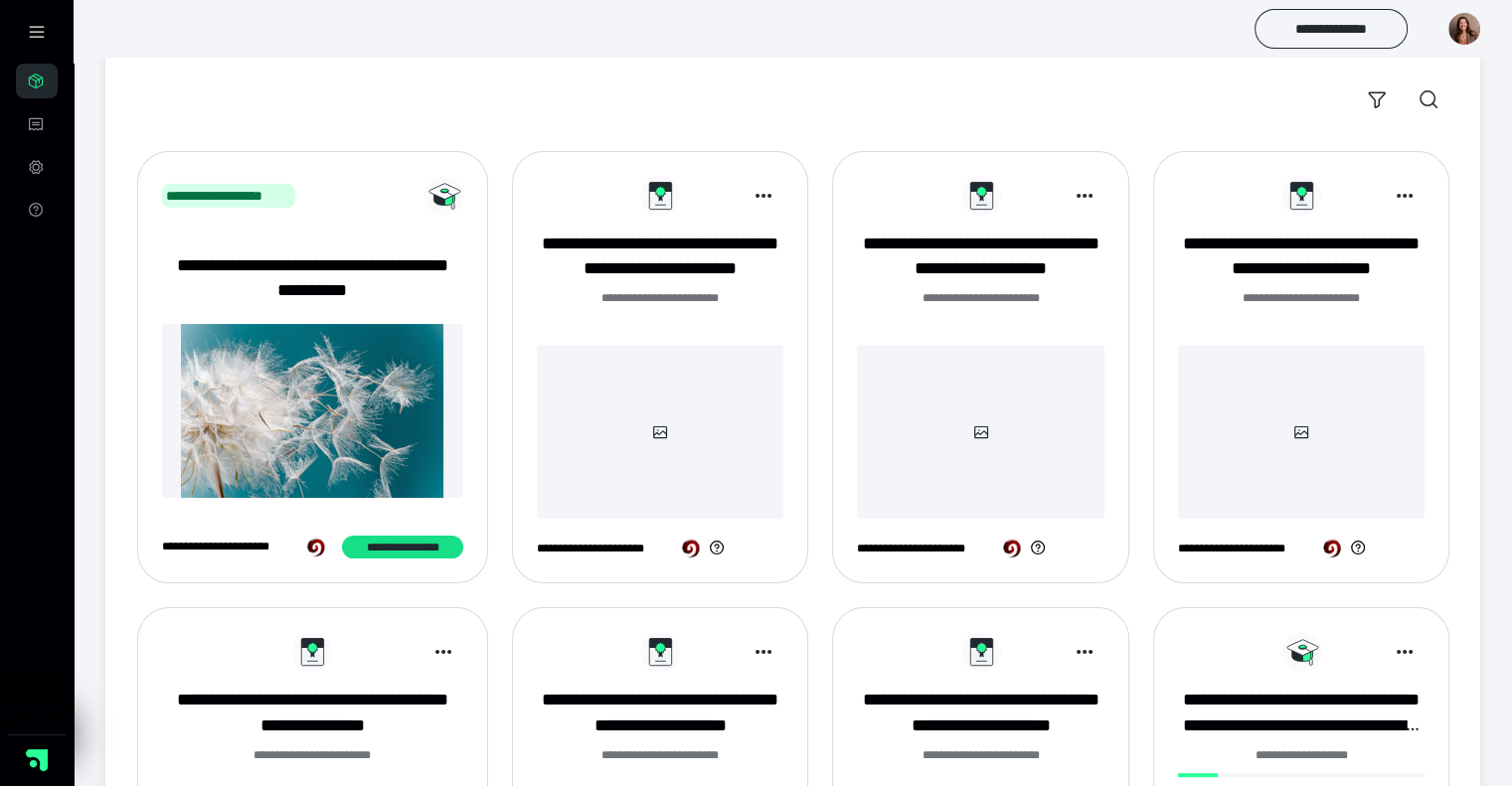 click at bounding box center [660, 431] 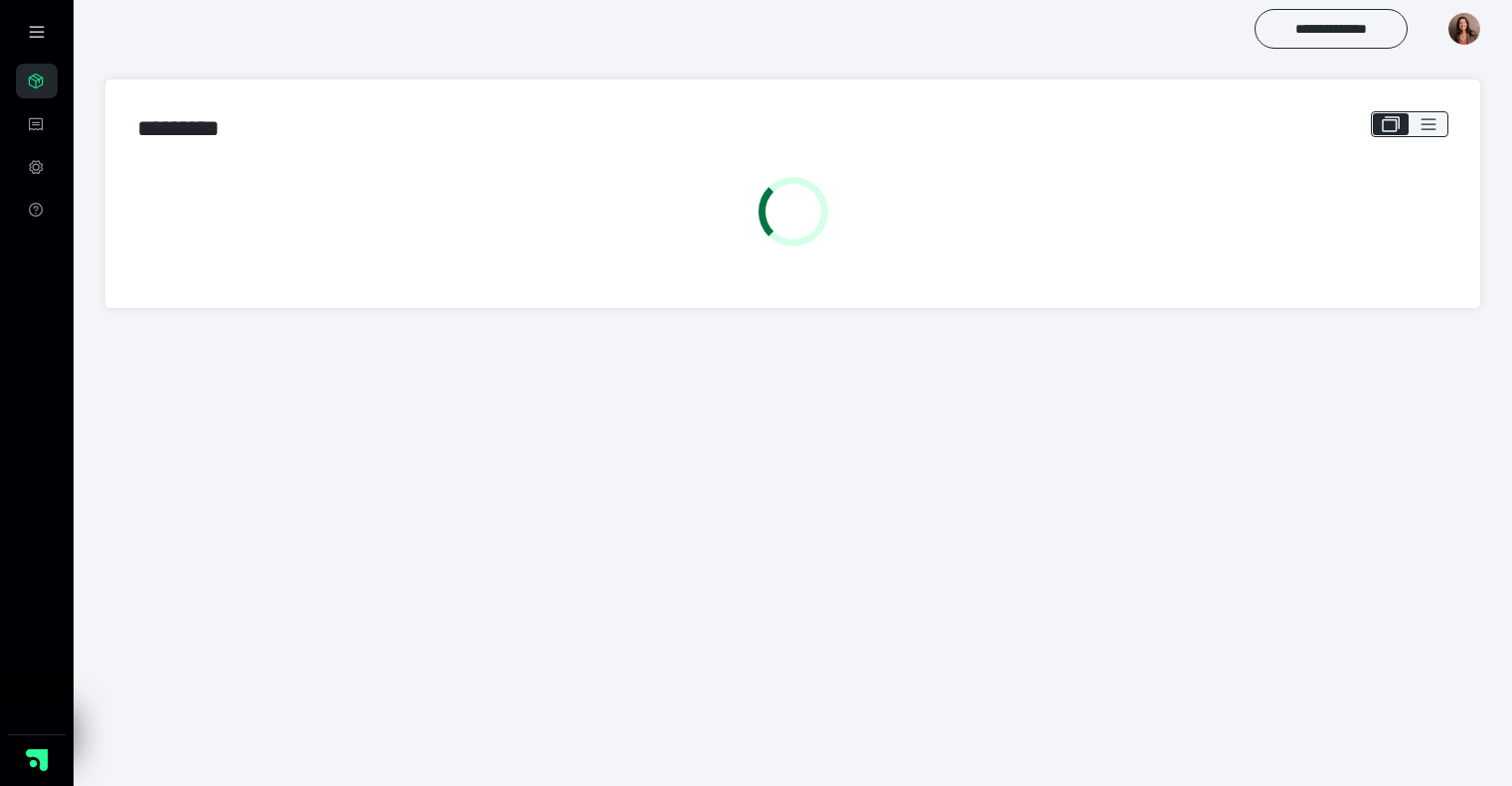 scroll, scrollTop: 0, scrollLeft: 0, axis: both 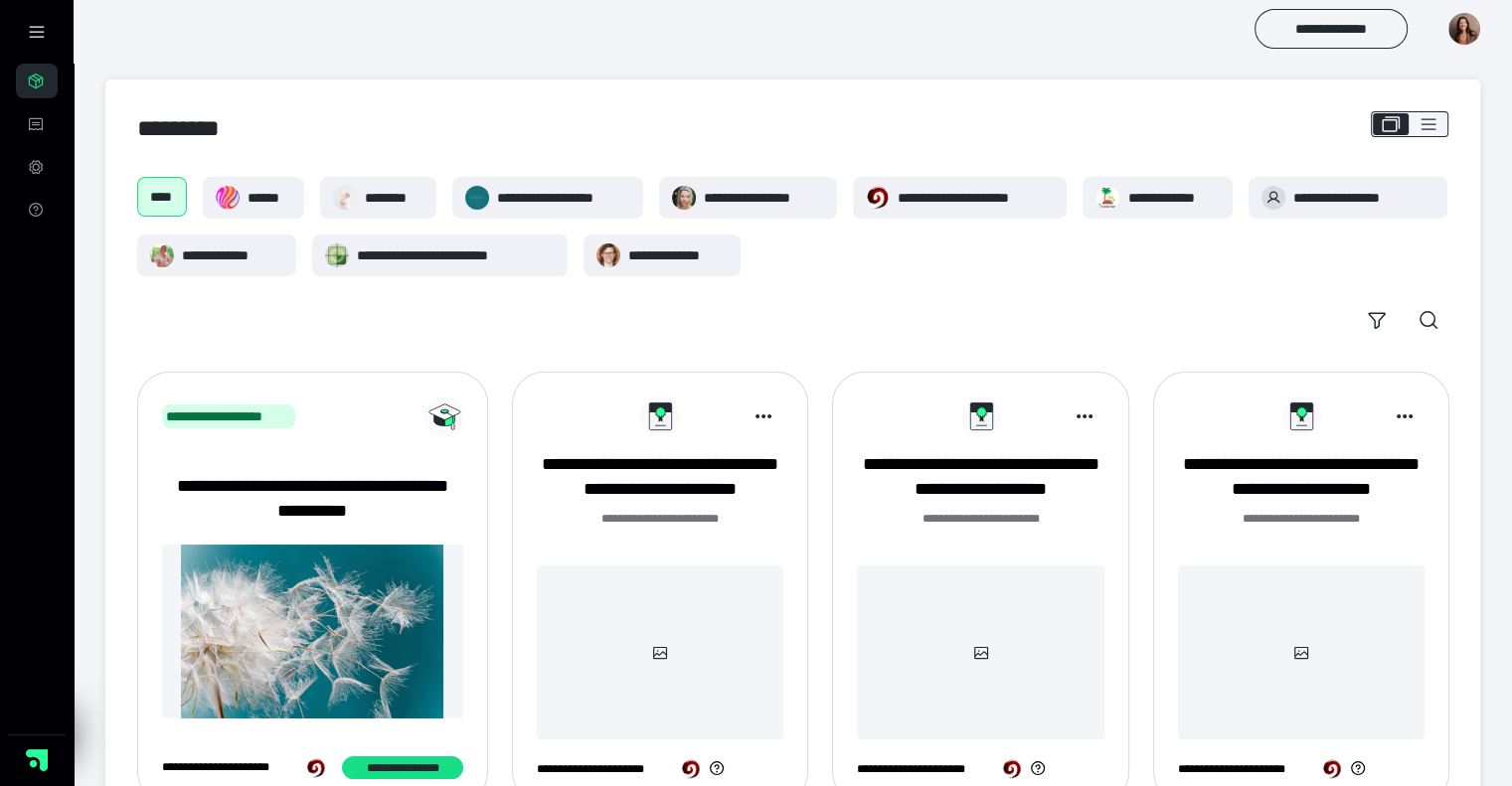 click at bounding box center (660, 652) 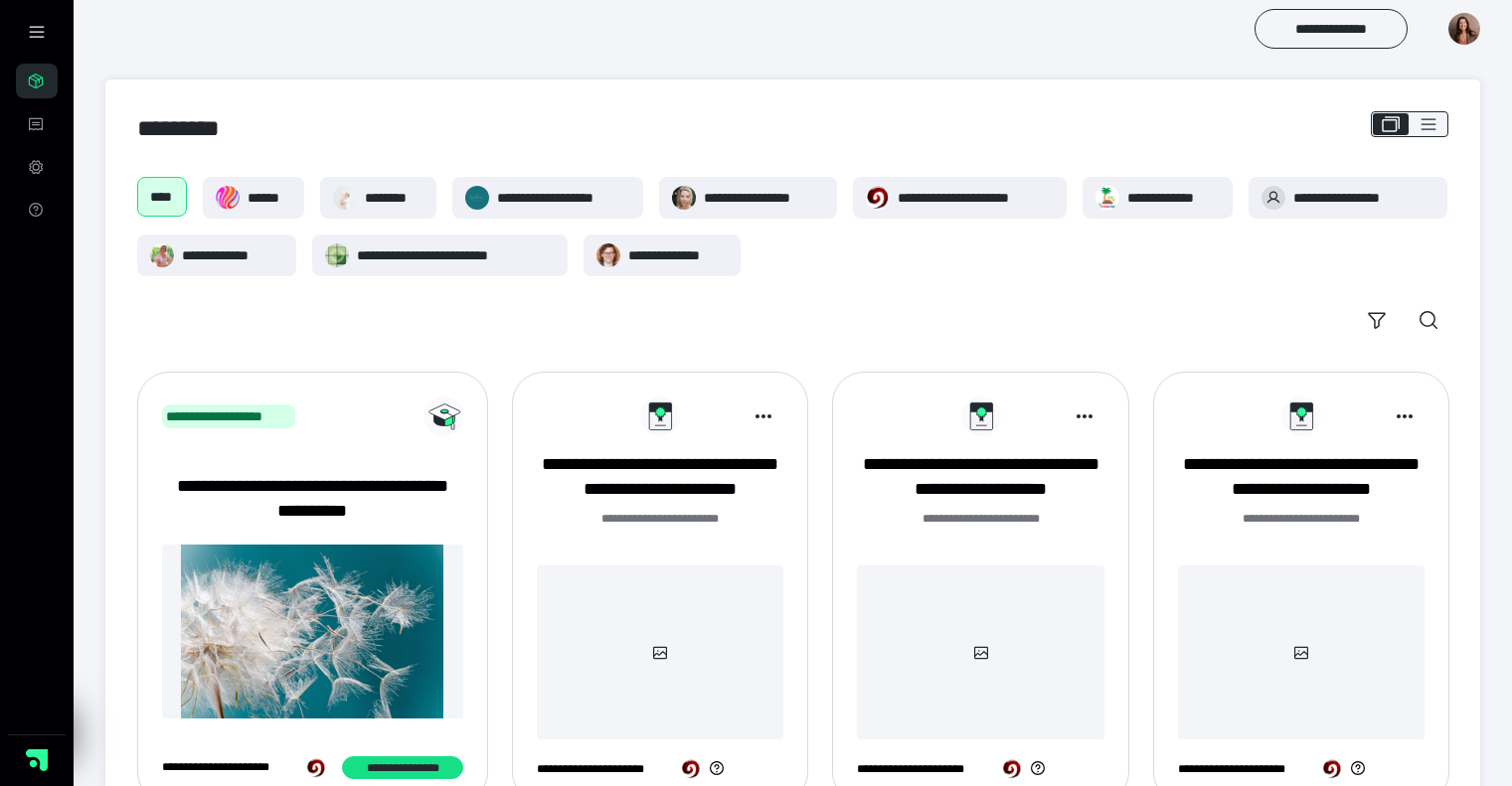scroll, scrollTop: 0, scrollLeft: 0, axis: both 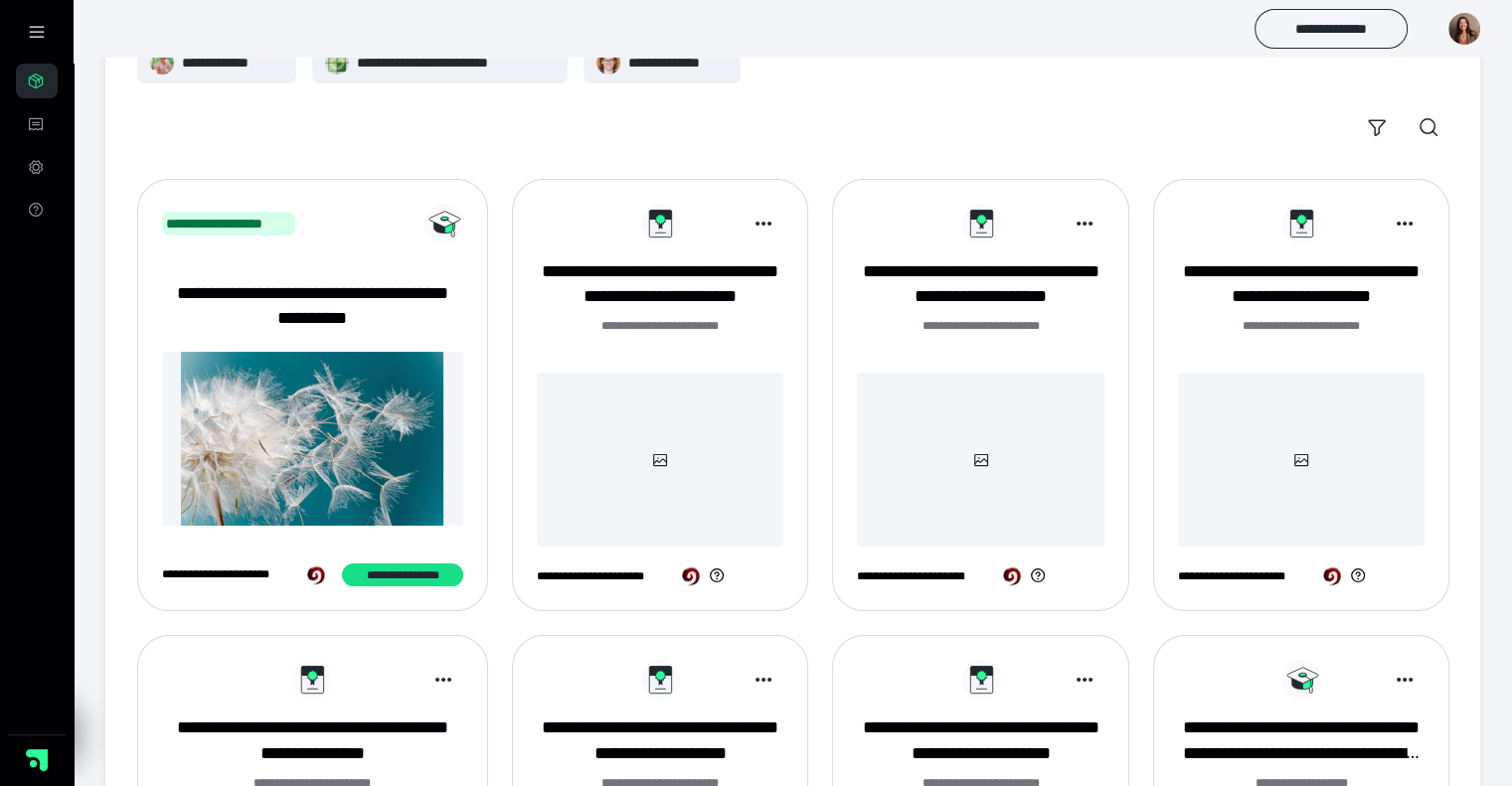 click at bounding box center (980, 459) 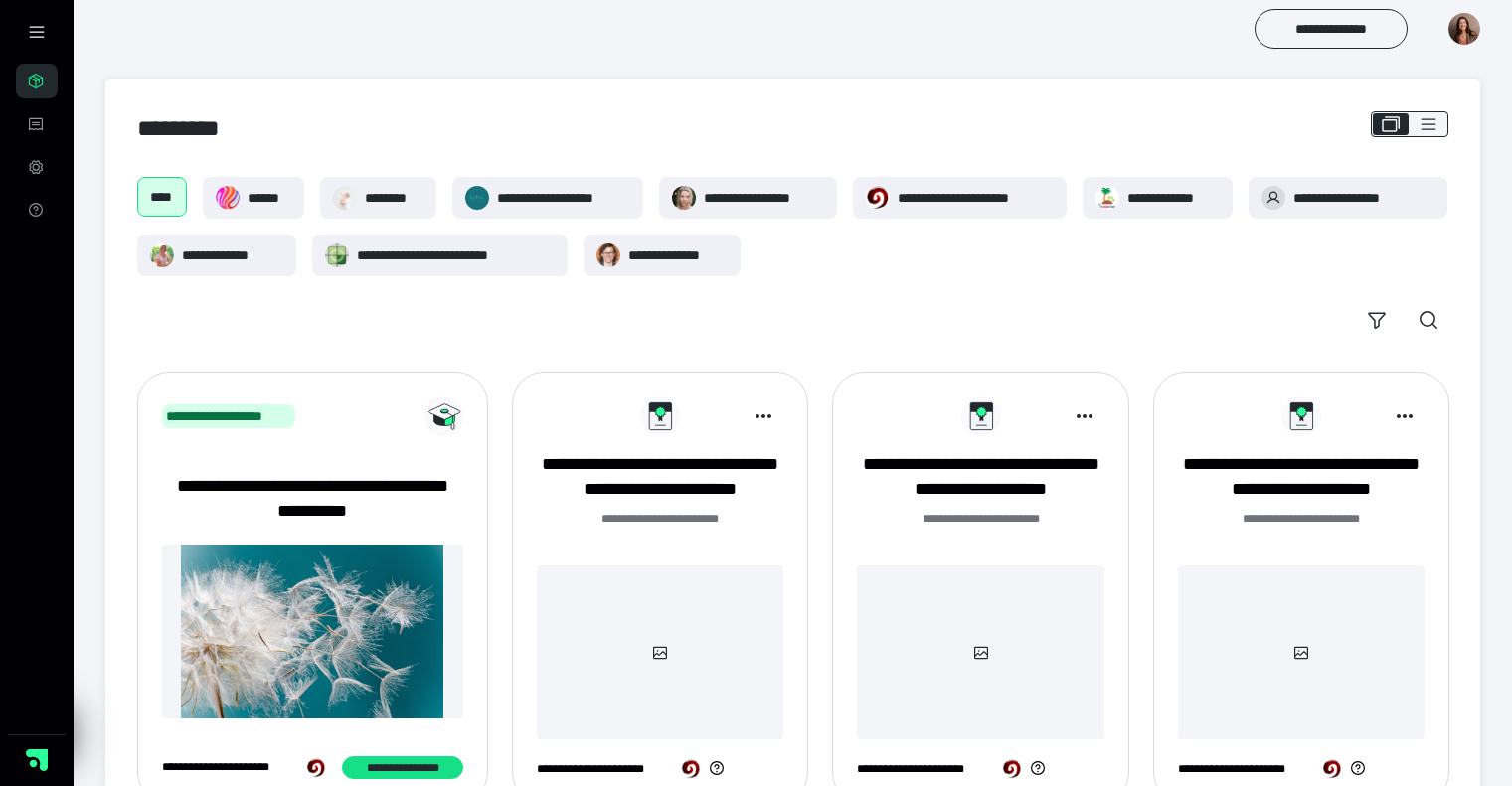 scroll, scrollTop: 191, scrollLeft: 0, axis: vertical 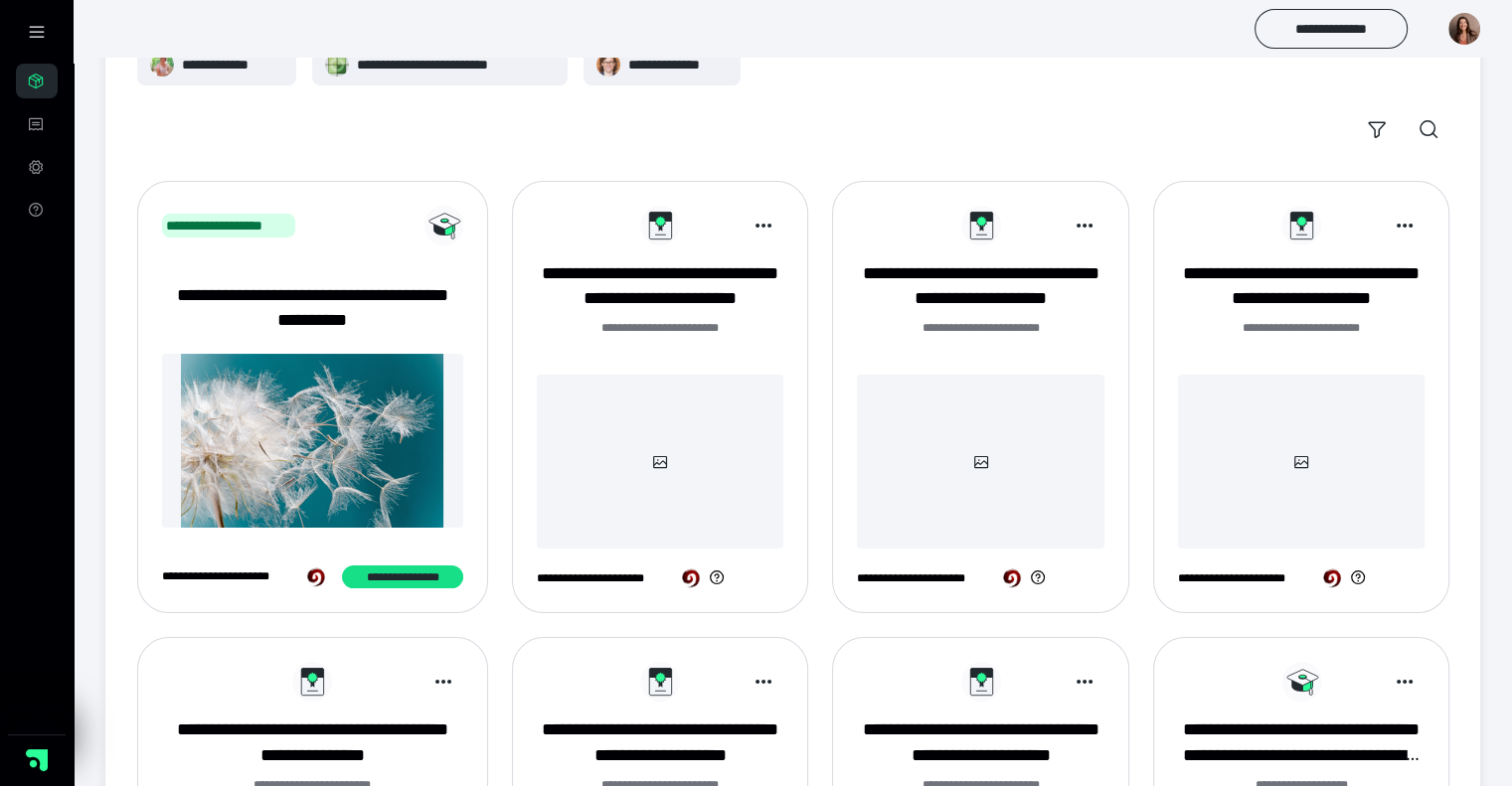 click at bounding box center (1301, 461) 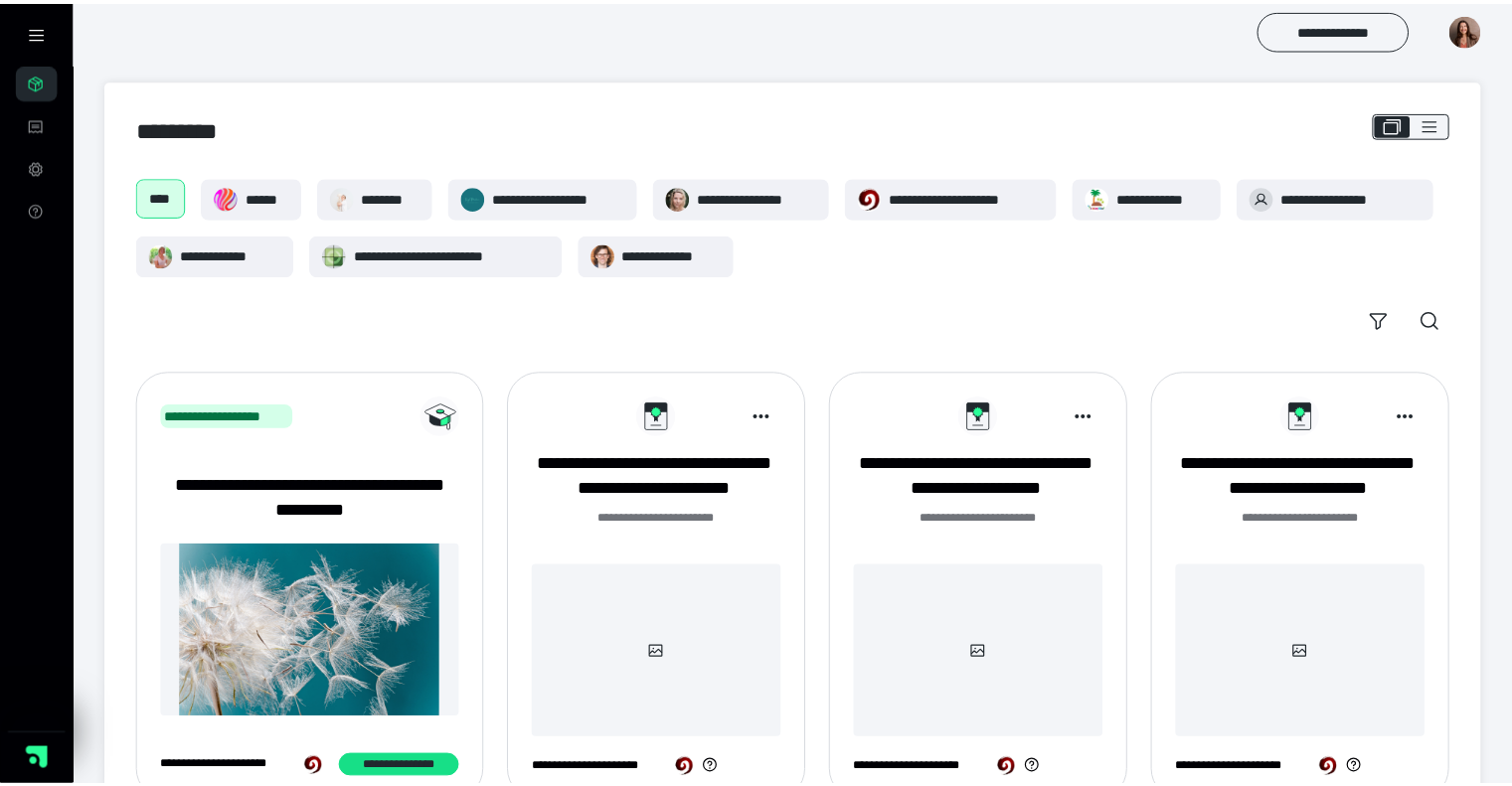 scroll, scrollTop: 190, scrollLeft: 0, axis: vertical 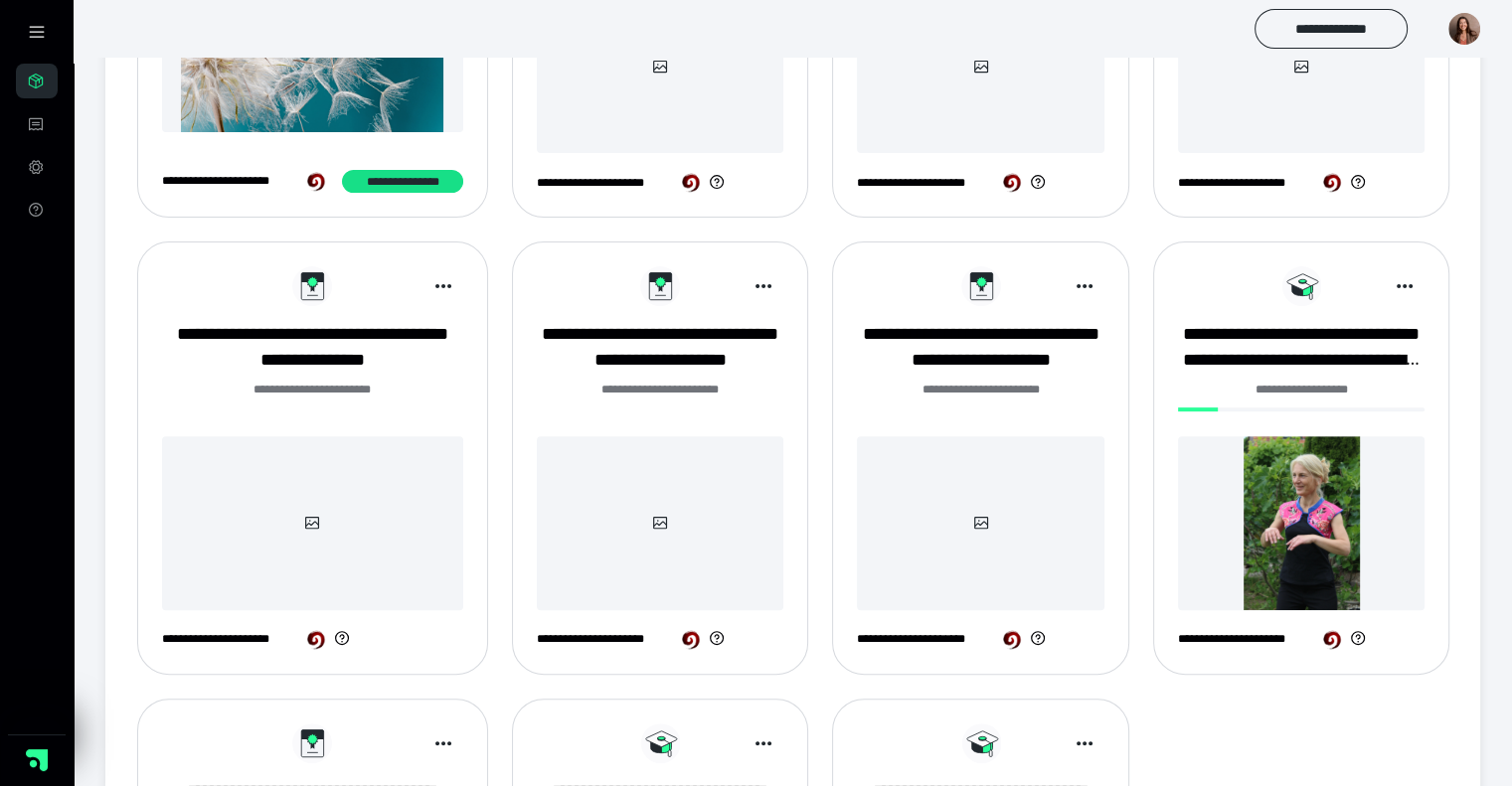 click at bounding box center [312, 523] 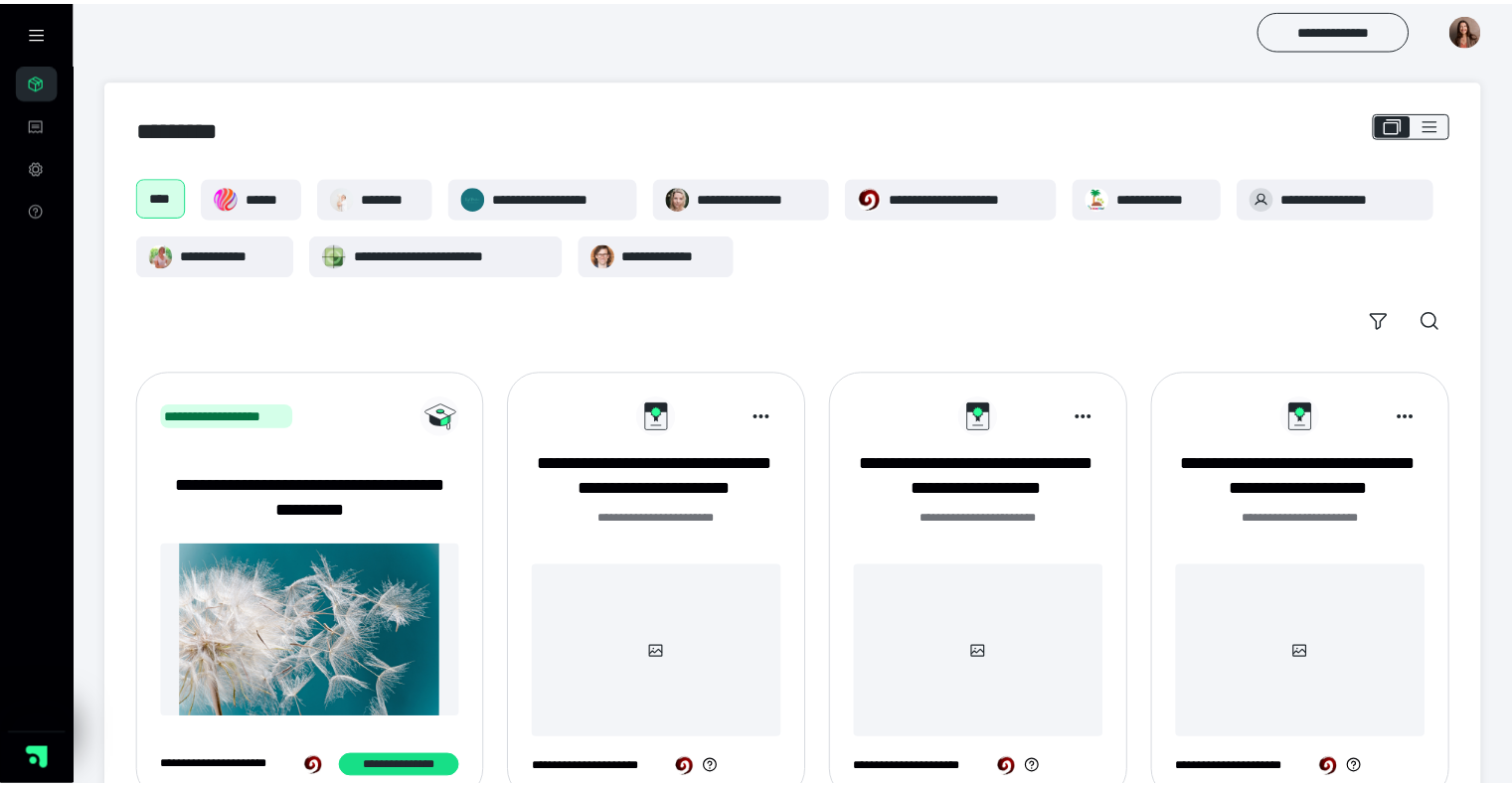 scroll, scrollTop: 586, scrollLeft: 0, axis: vertical 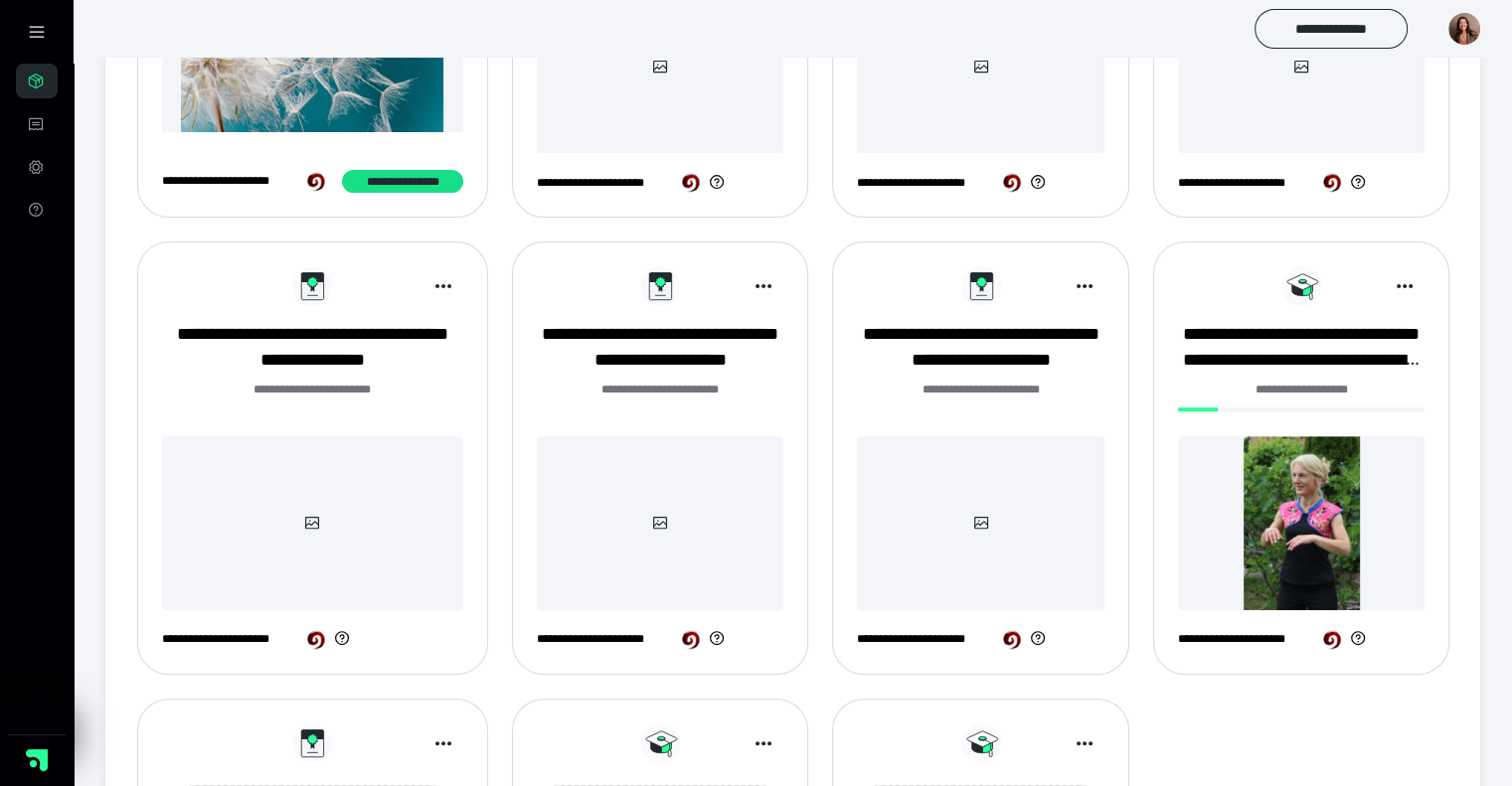 click at bounding box center (660, 523) 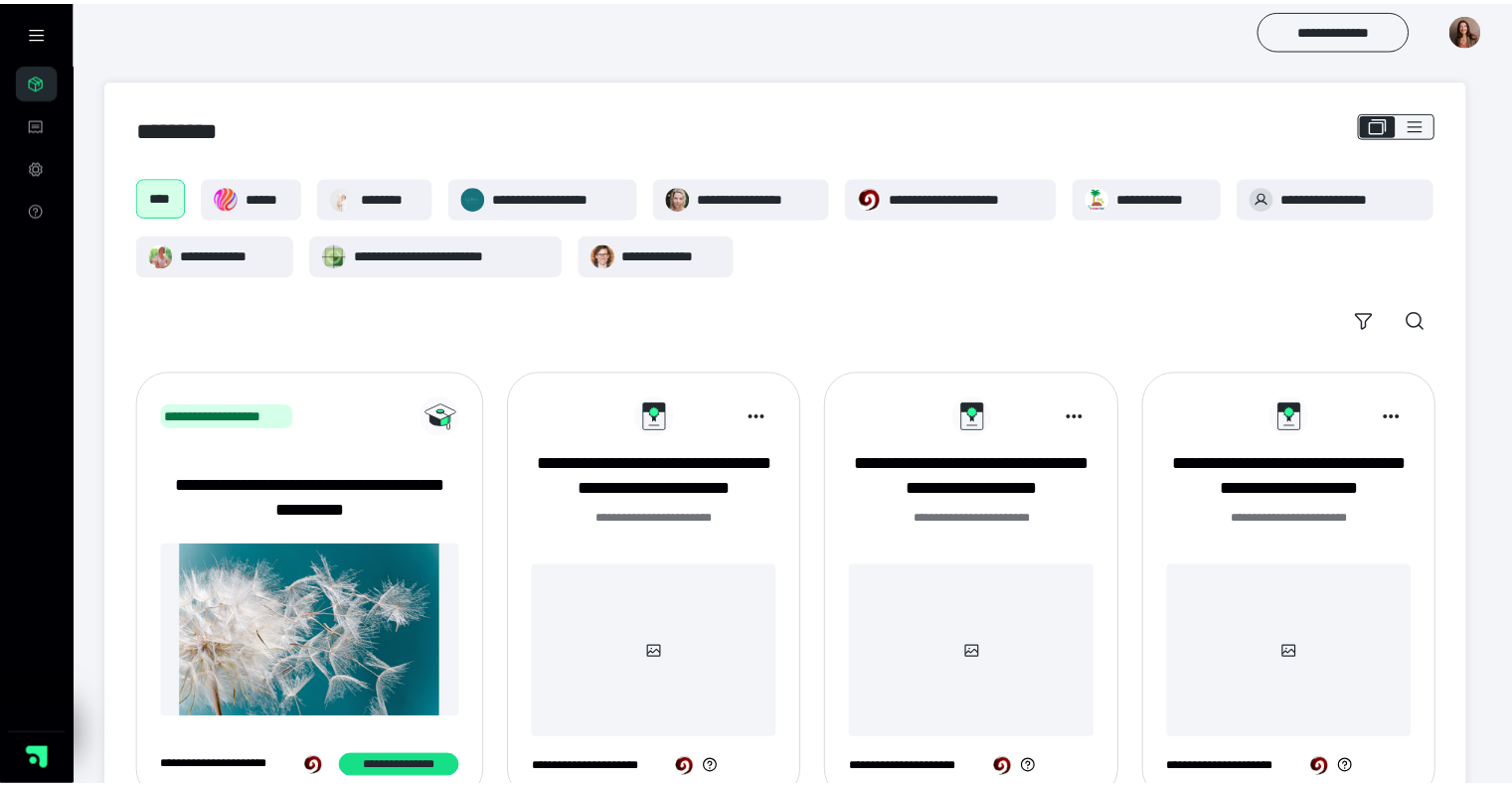 scroll, scrollTop: 586, scrollLeft: 0, axis: vertical 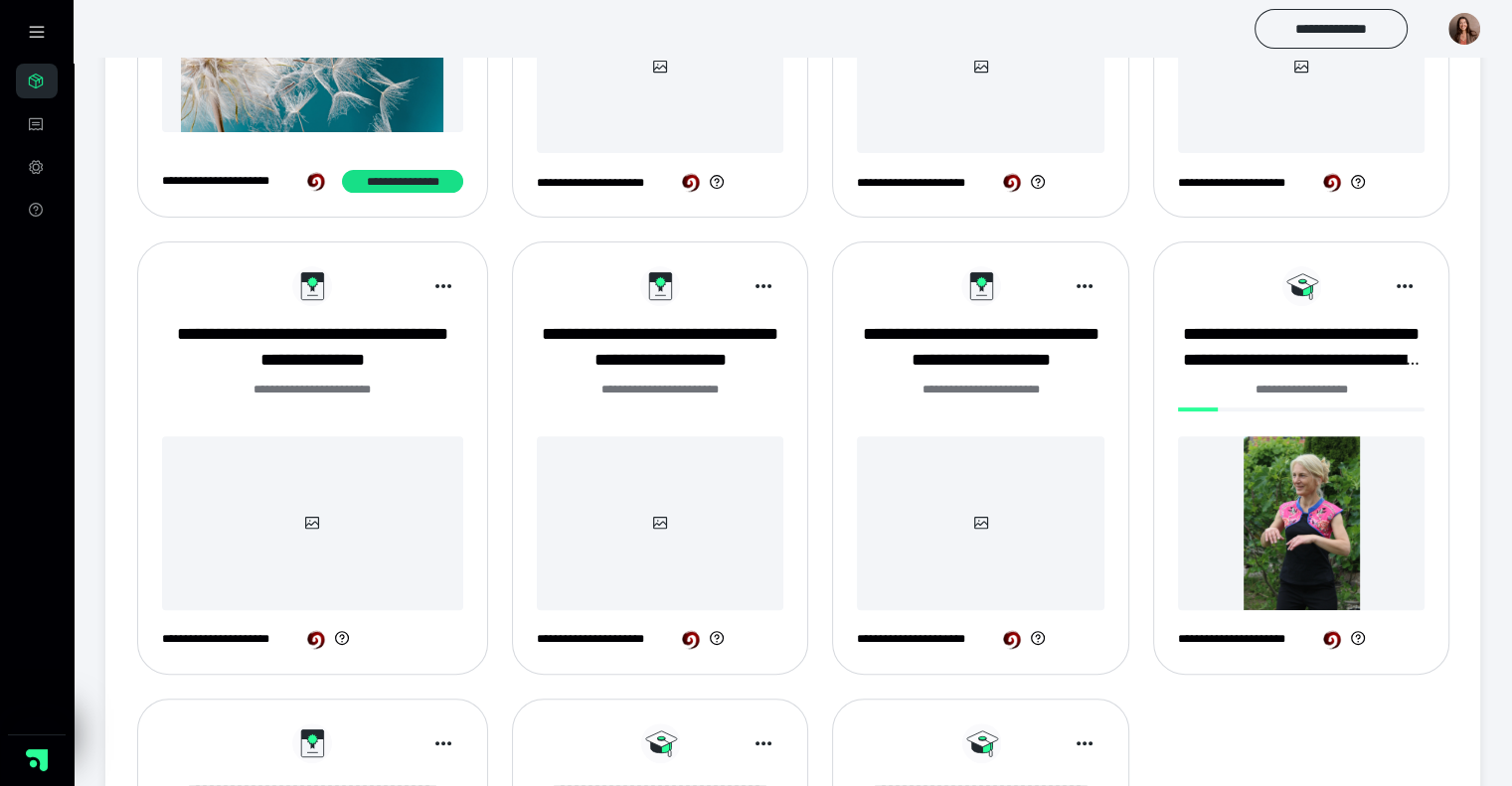 click at bounding box center (980, 523) 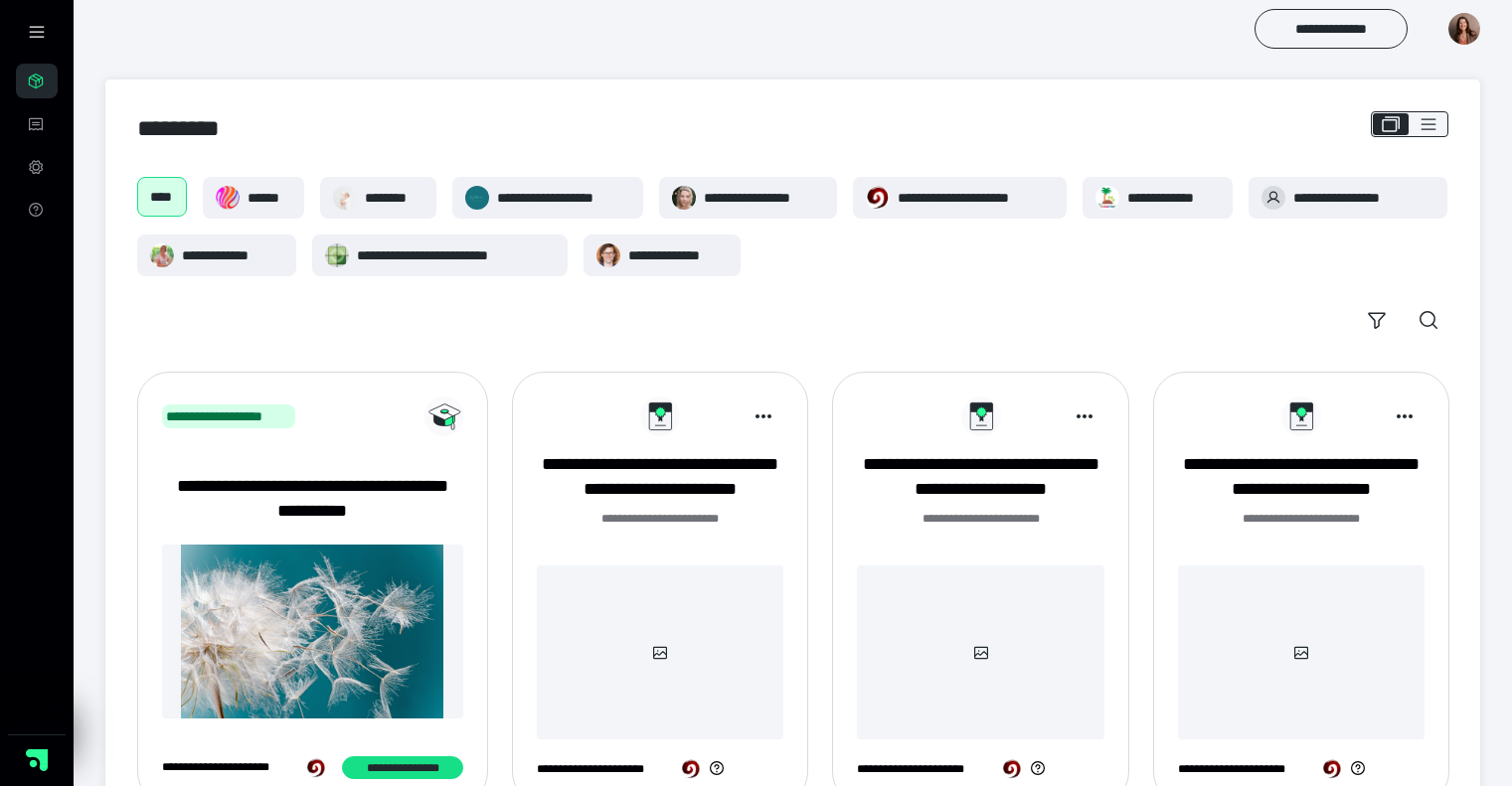 scroll, scrollTop: 586, scrollLeft: 0, axis: vertical 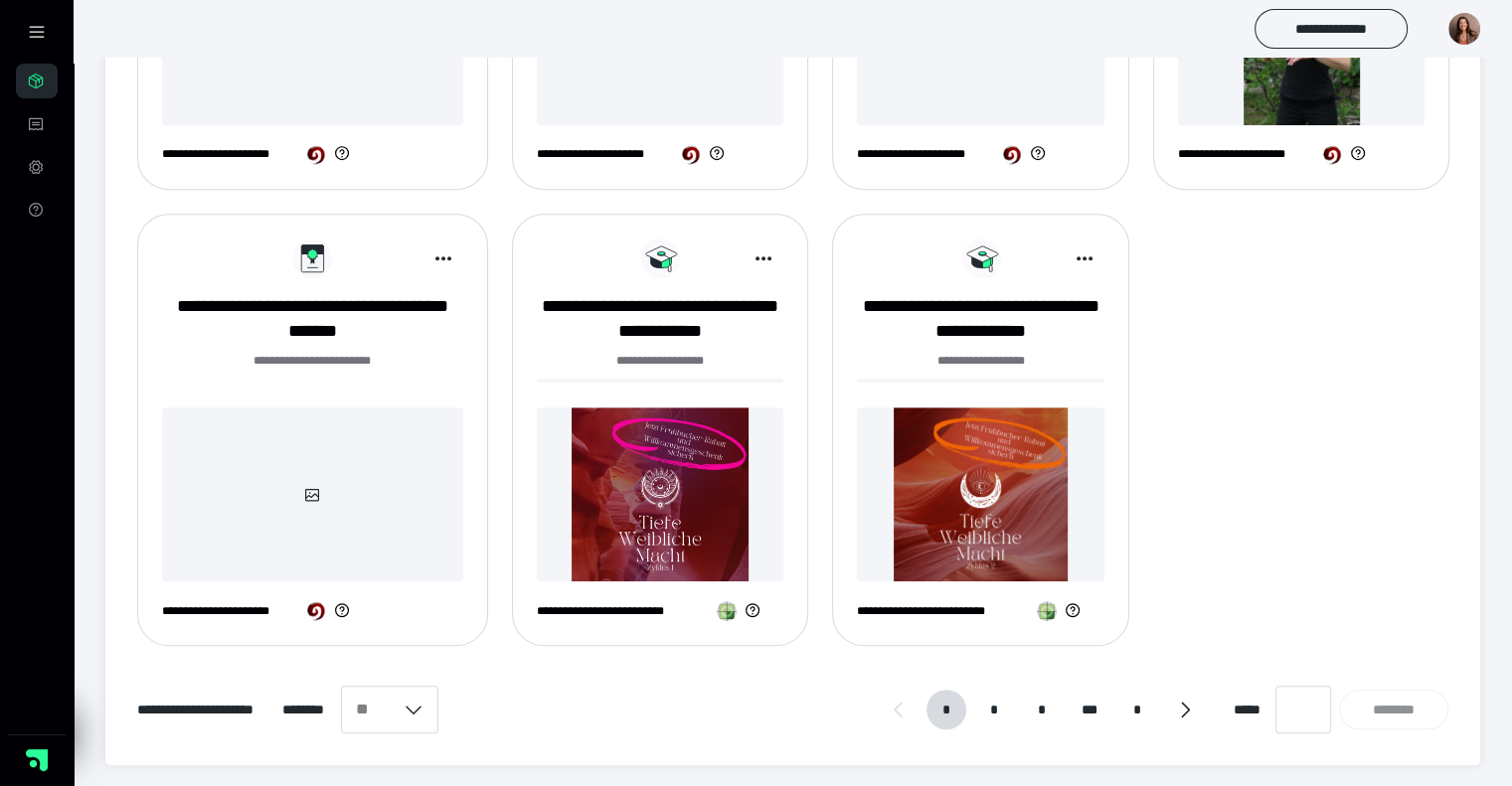 click at bounding box center (312, 494) 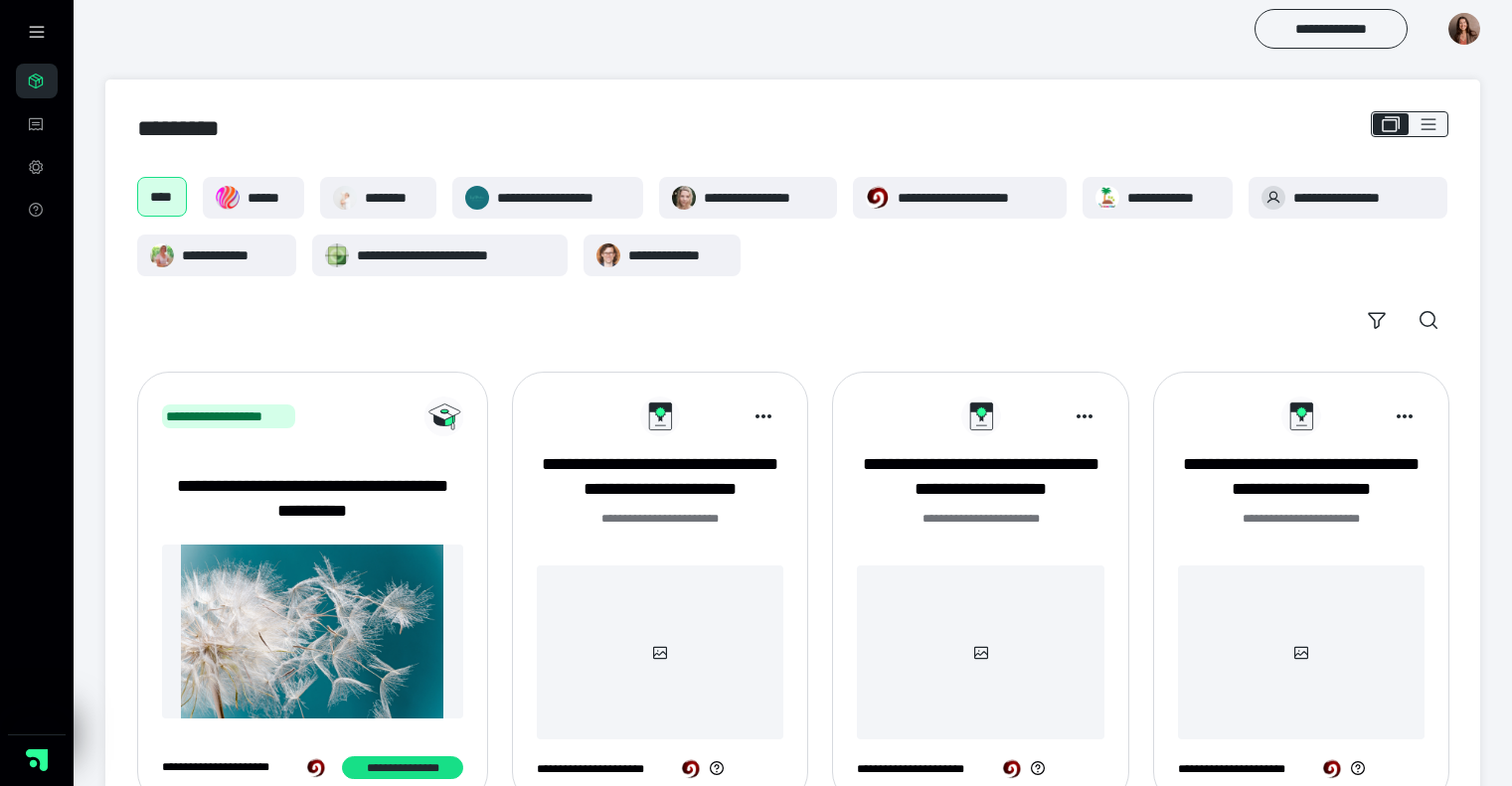 scroll, scrollTop: 1071, scrollLeft: 0, axis: vertical 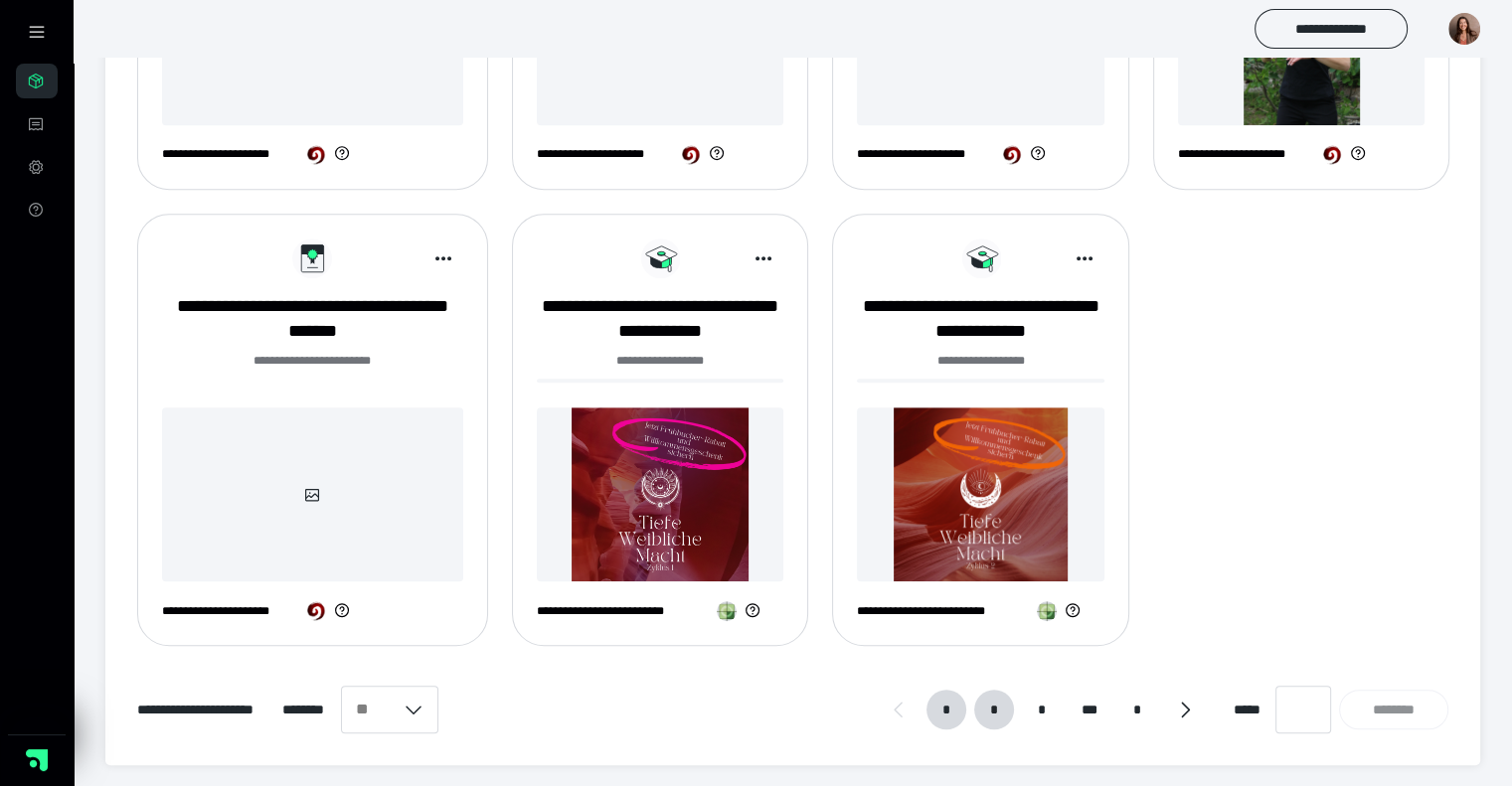 click on "*" at bounding box center (994, 709) 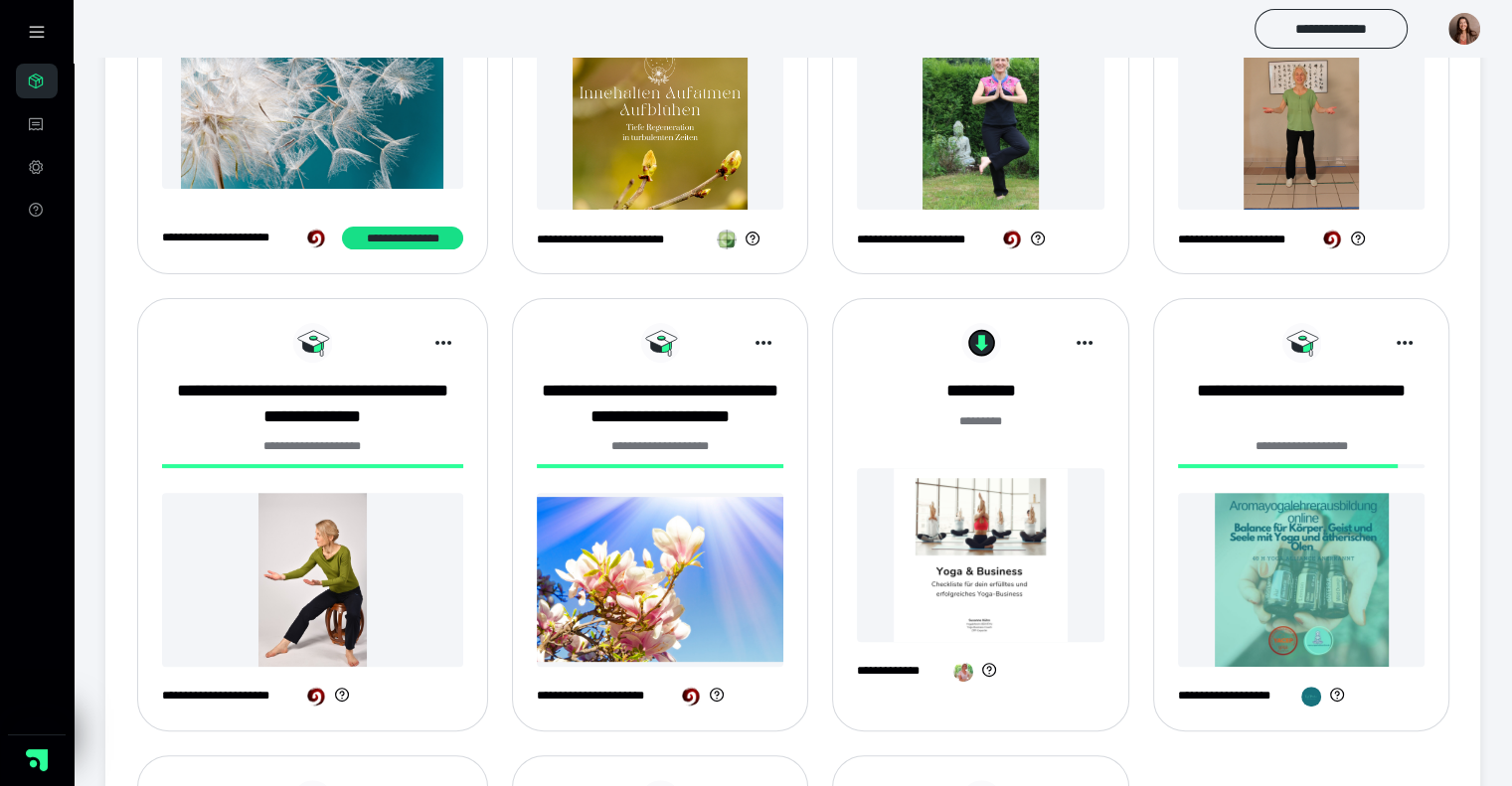 scroll, scrollTop: 534, scrollLeft: 0, axis: vertical 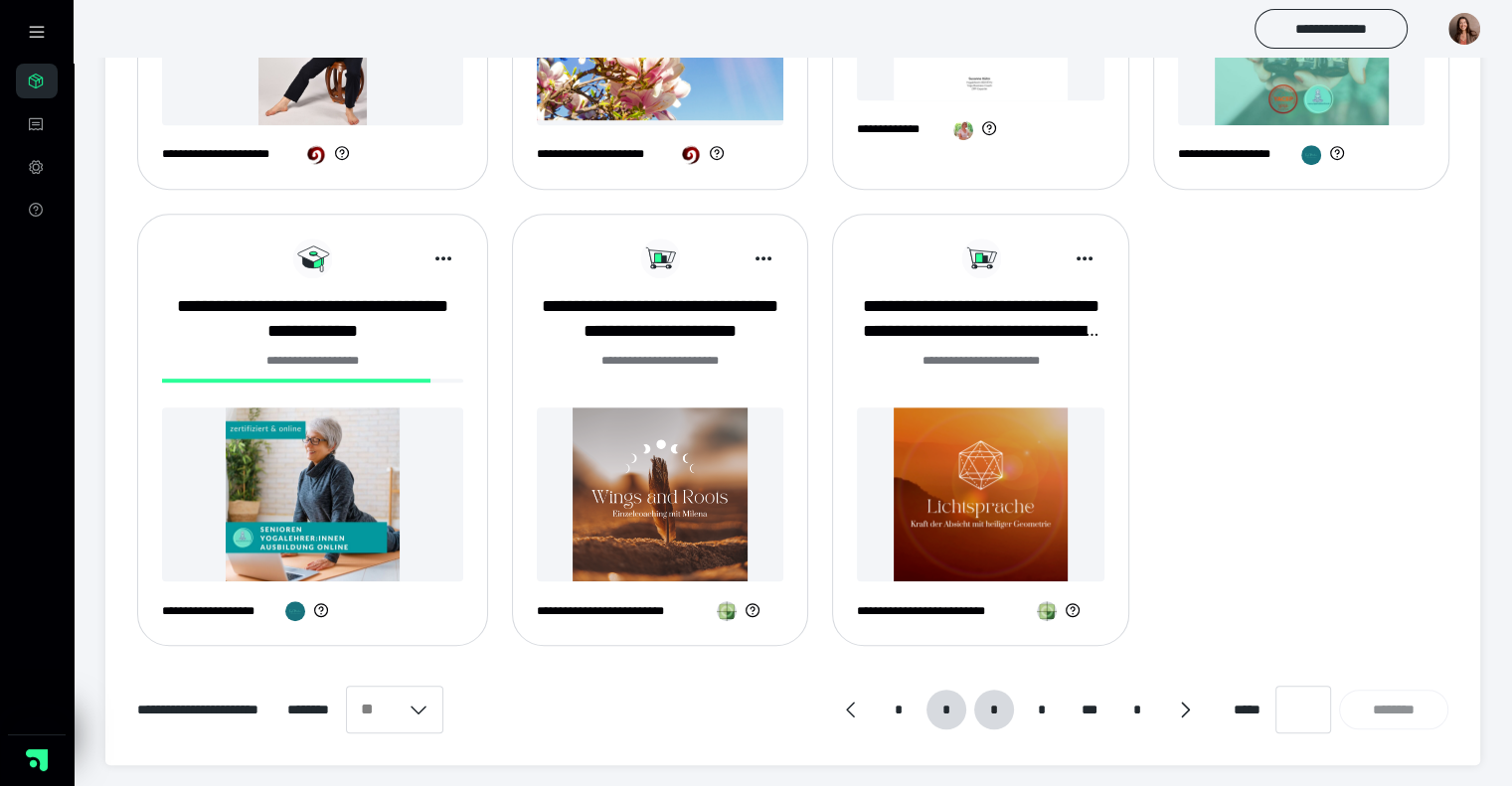 click on "*" at bounding box center [994, 709] 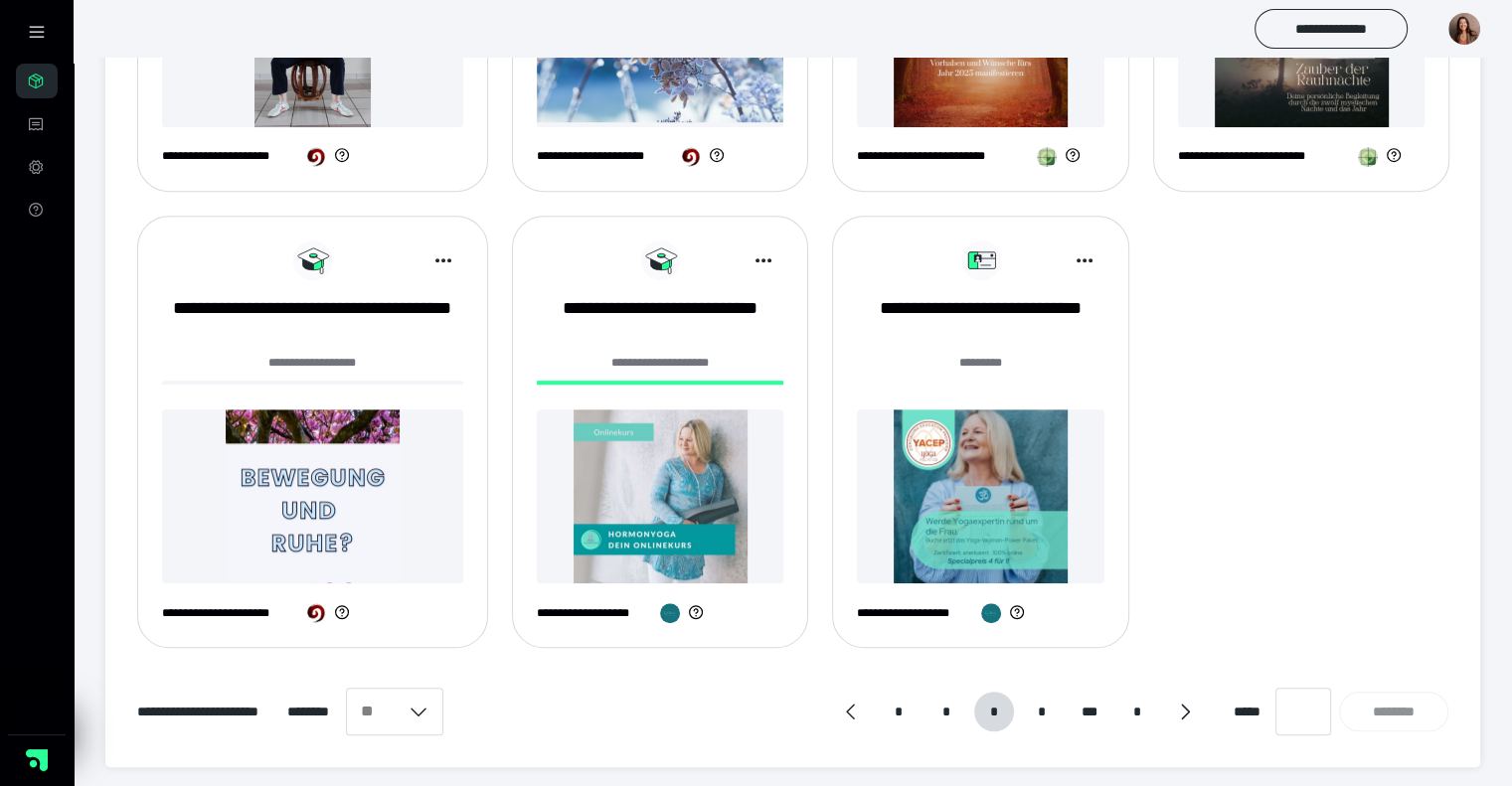 scroll, scrollTop: 1071, scrollLeft: 0, axis: vertical 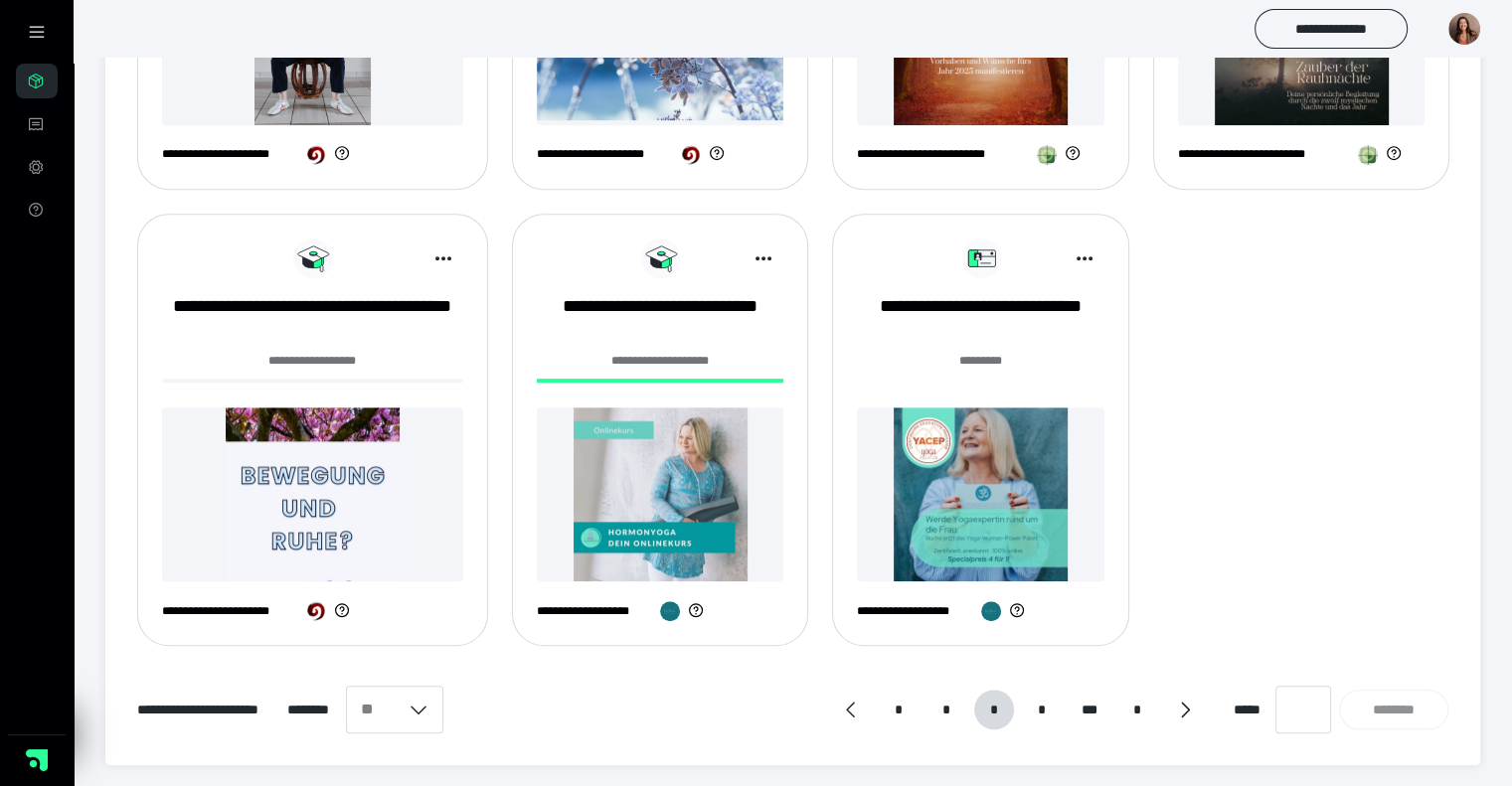 click at bounding box center [980, 494] 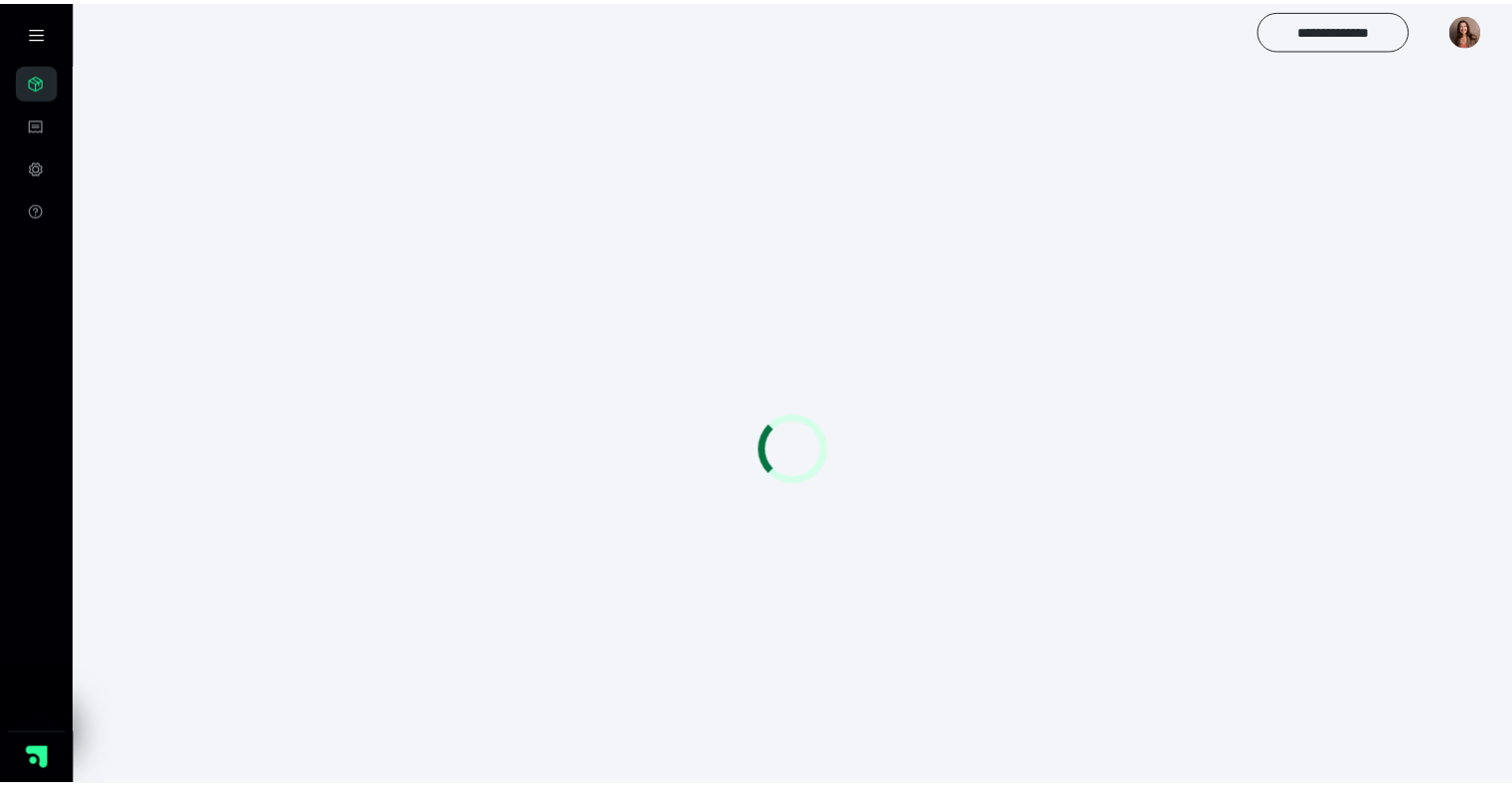 scroll, scrollTop: 0, scrollLeft: 0, axis: both 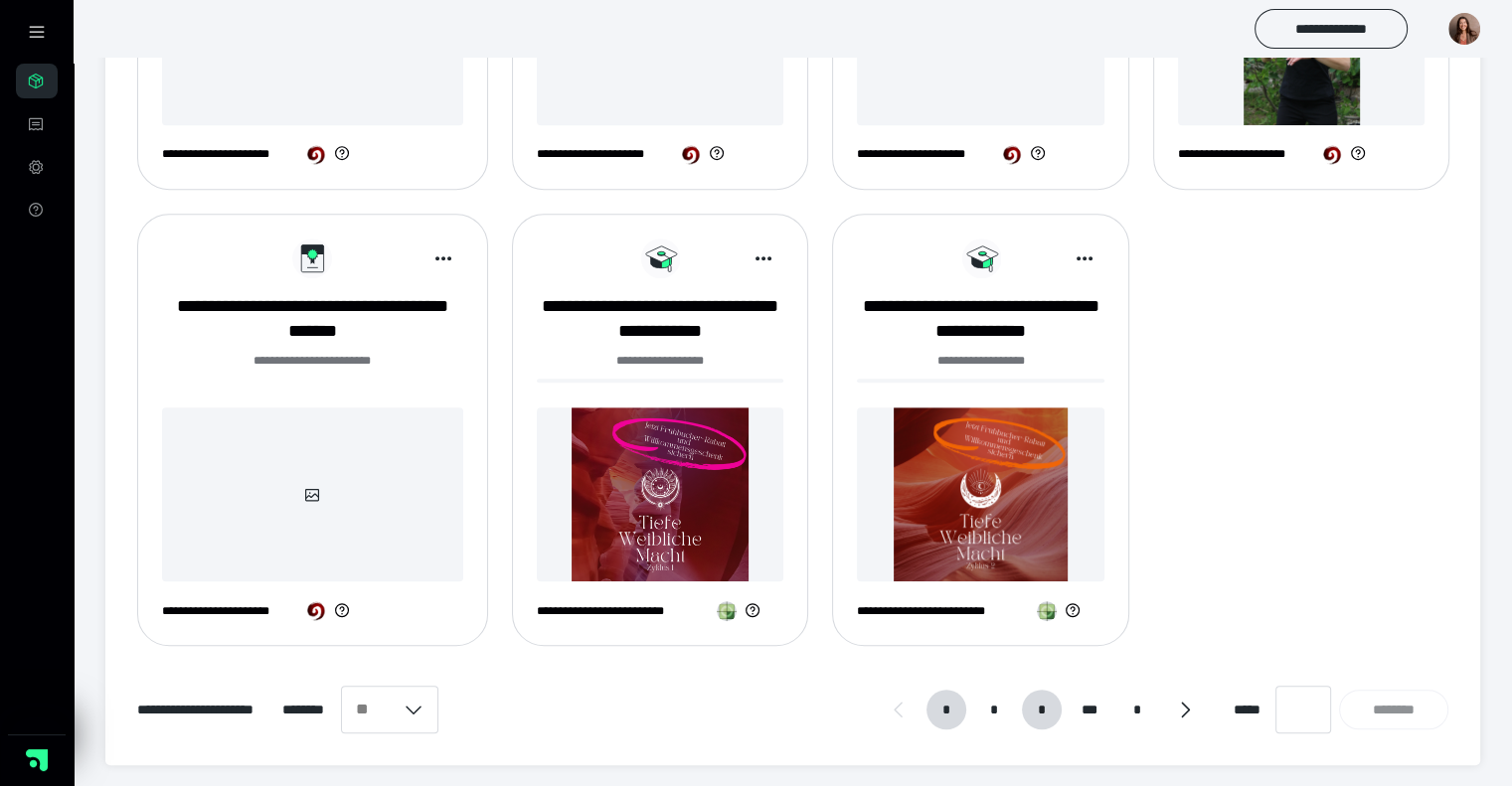 click on "*" at bounding box center [1042, 709] 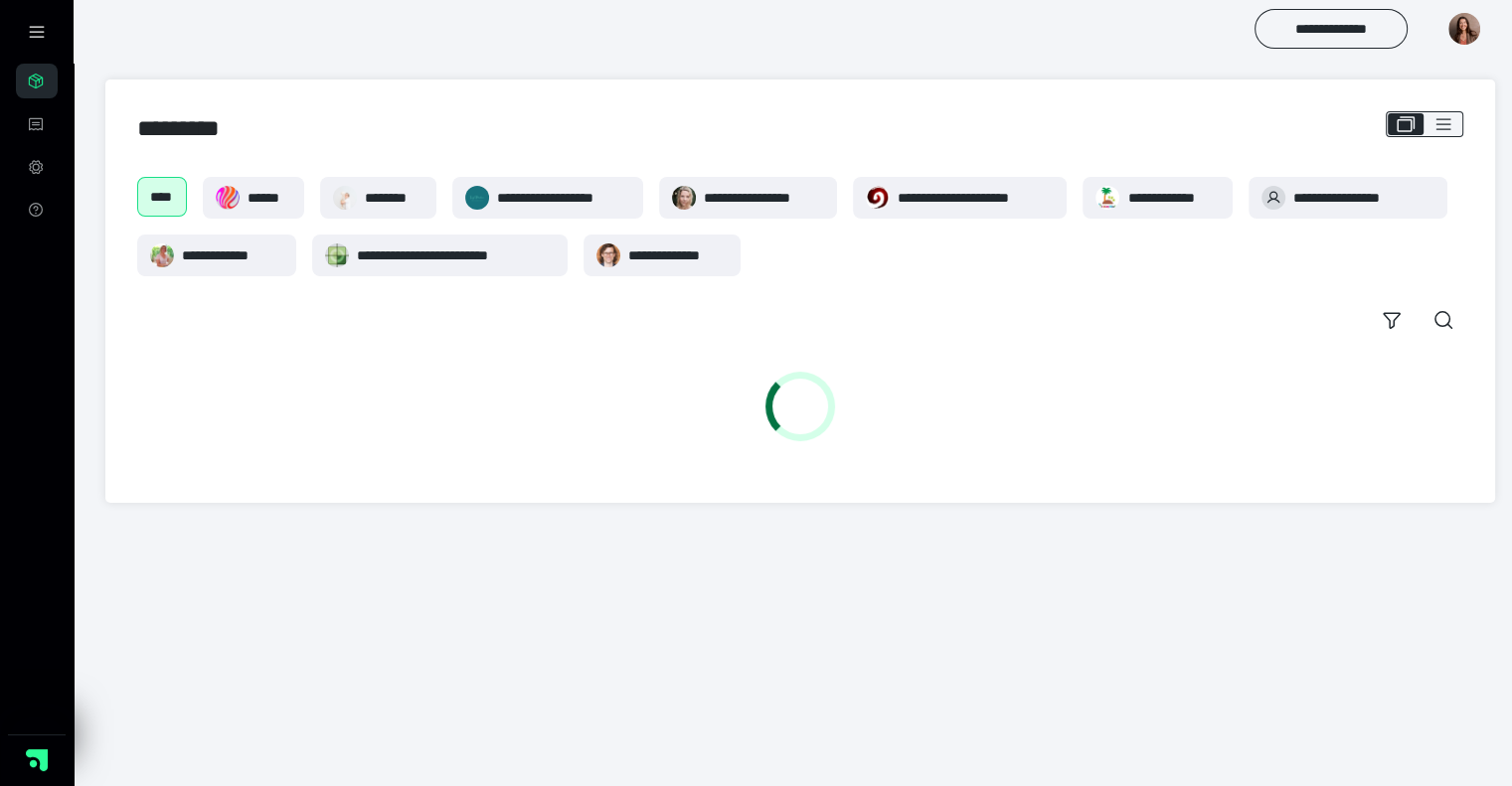 scroll, scrollTop: 0, scrollLeft: 0, axis: both 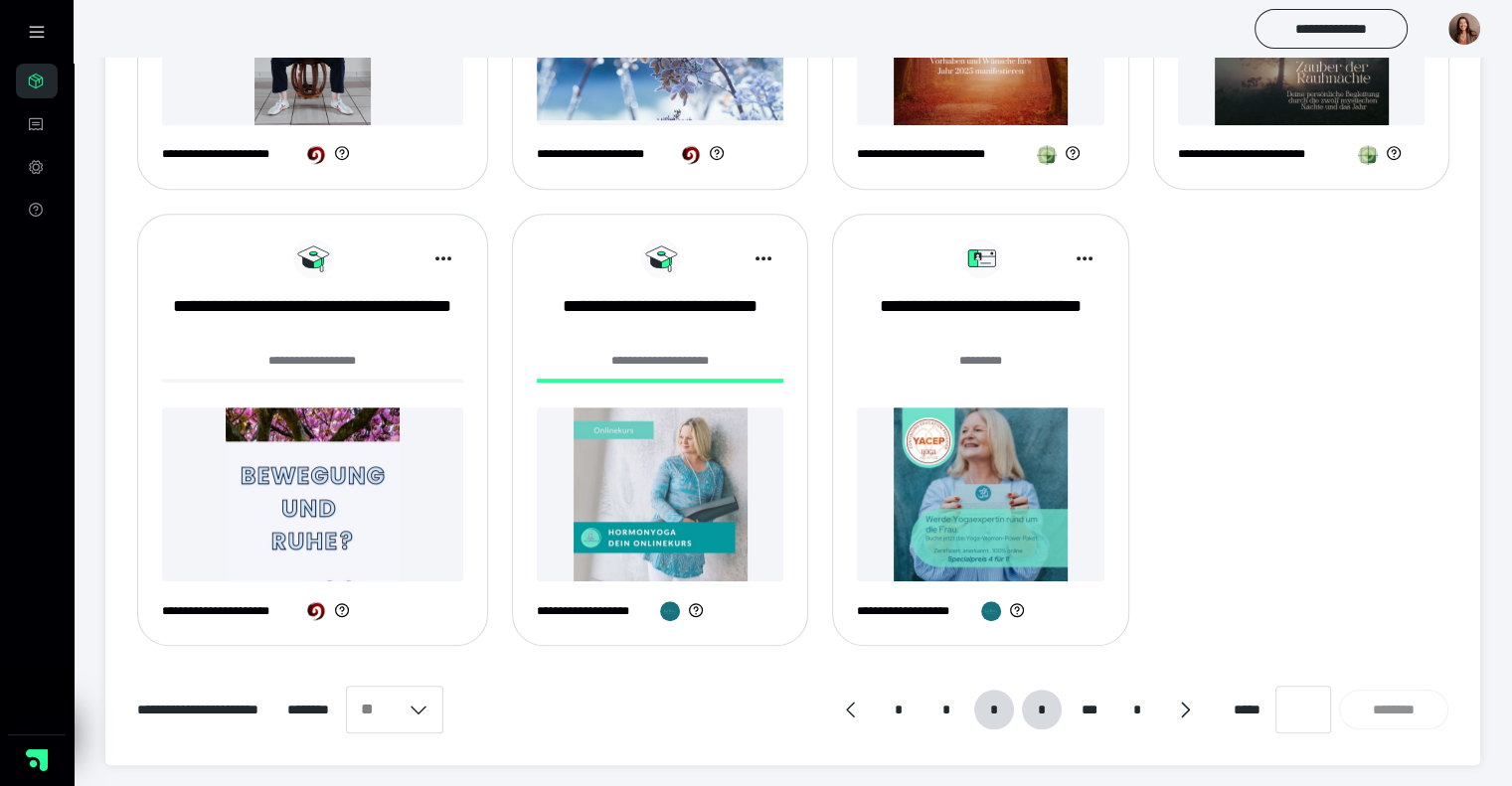 click on "*" at bounding box center (1042, 709) 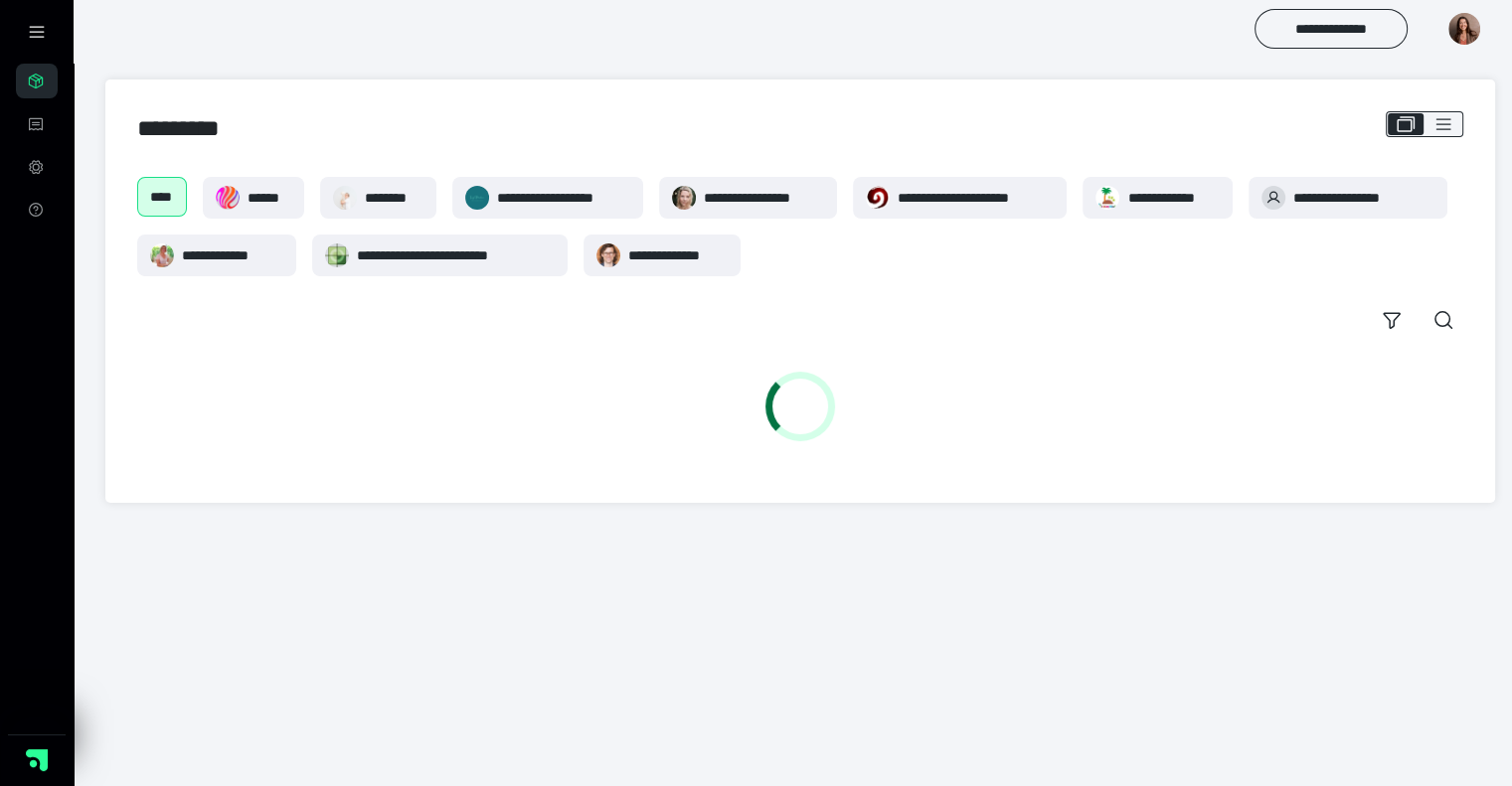 scroll, scrollTop: 0, scrollLeft: 0, axis: both 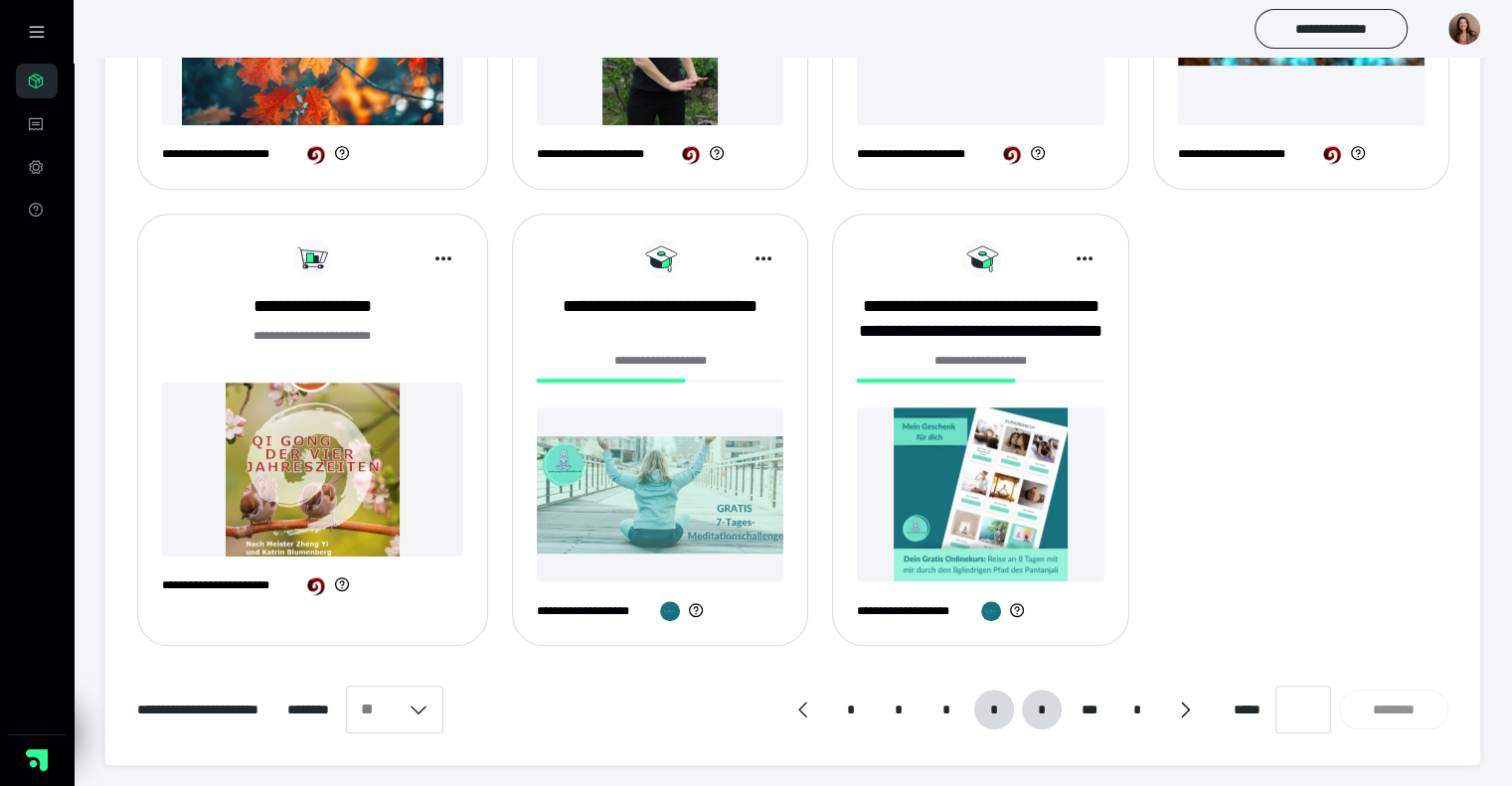 click on "*" at bounding box center [1042, 709] 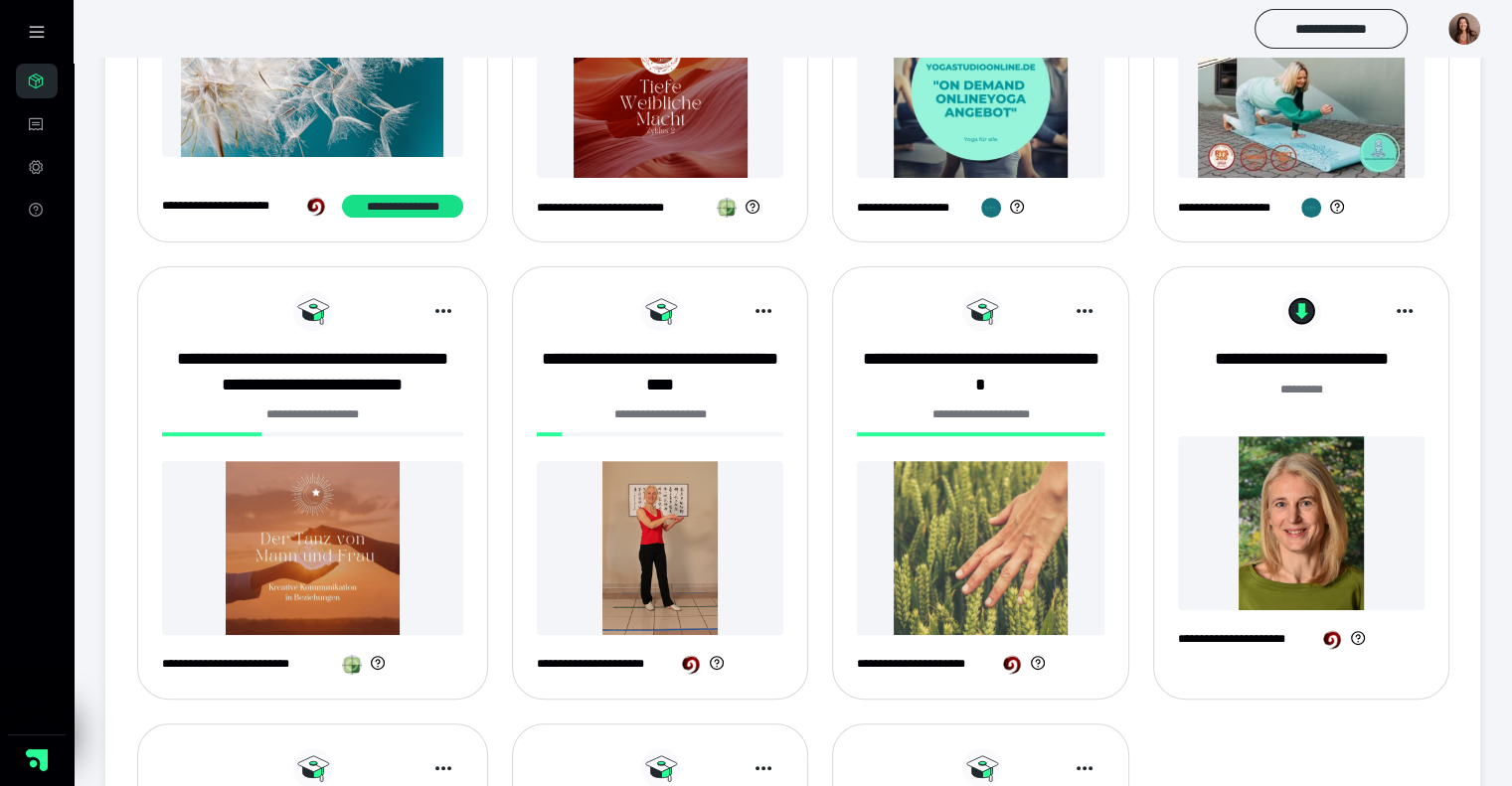 scroll, scrollTop: 548, scrollLeft: 0, axis: vertical 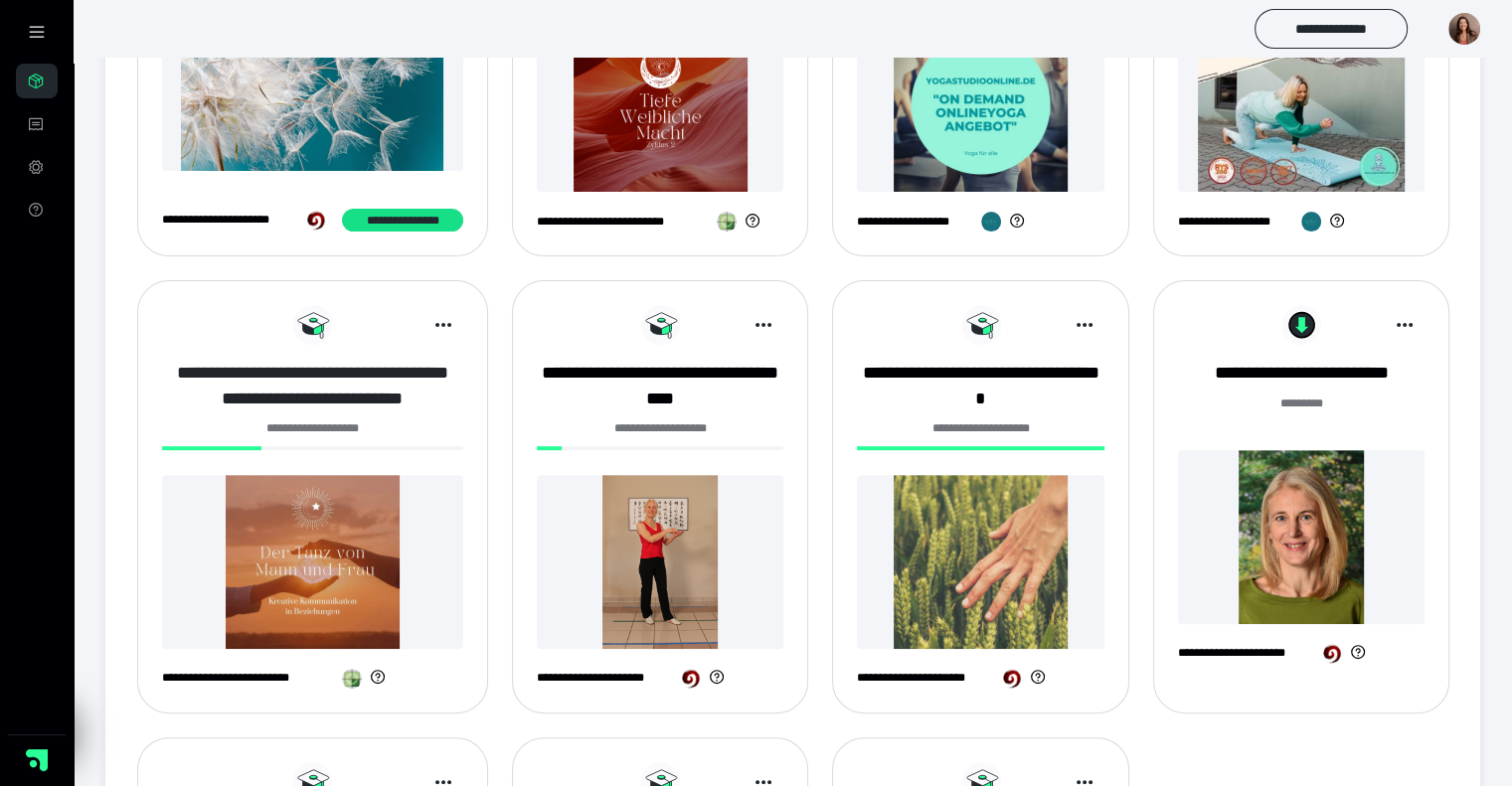 click on "**********" at bounding box center (312, 386) 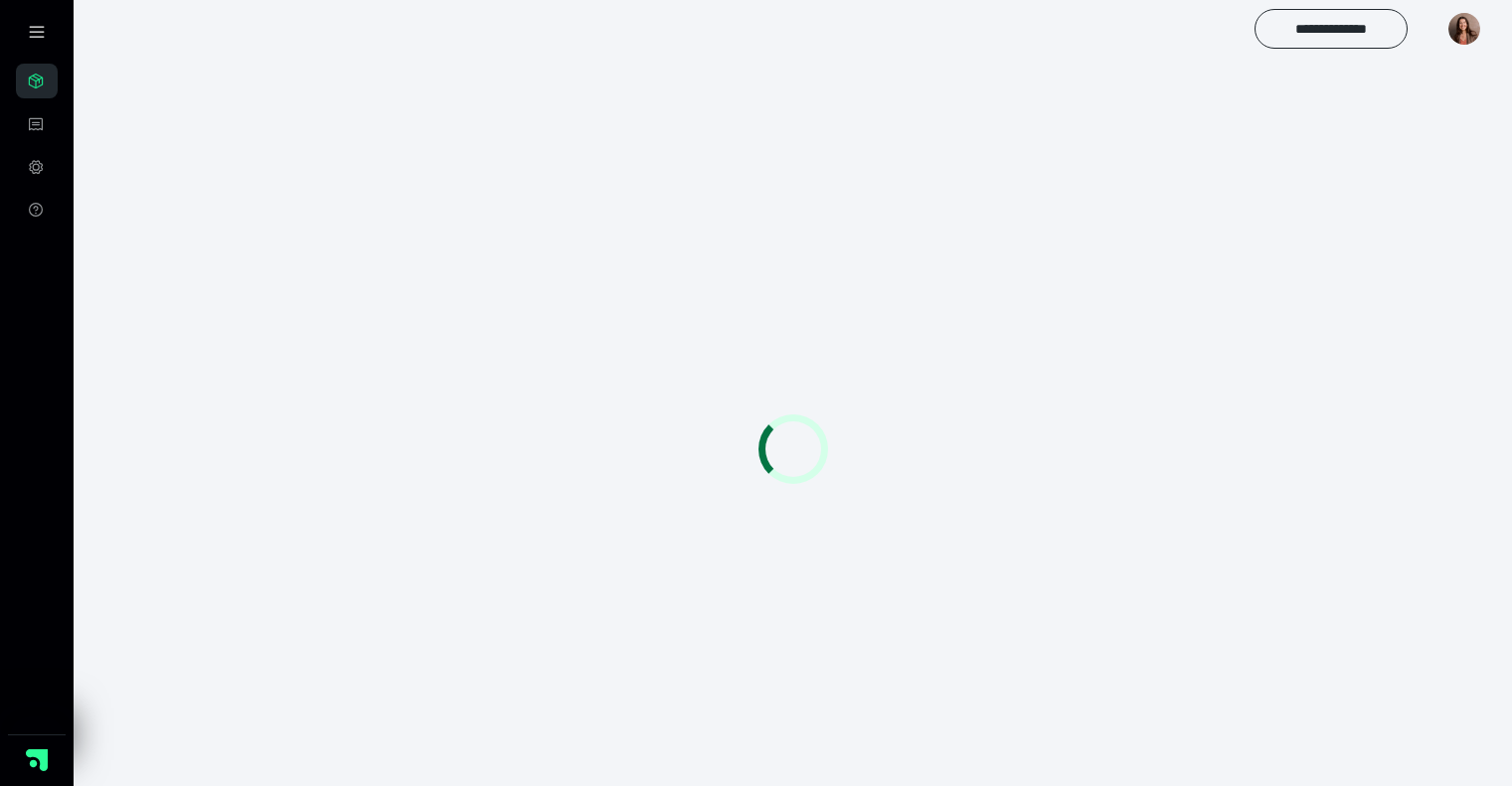scroll, scrollTop: 0, scrollLeft: 0, axis: both 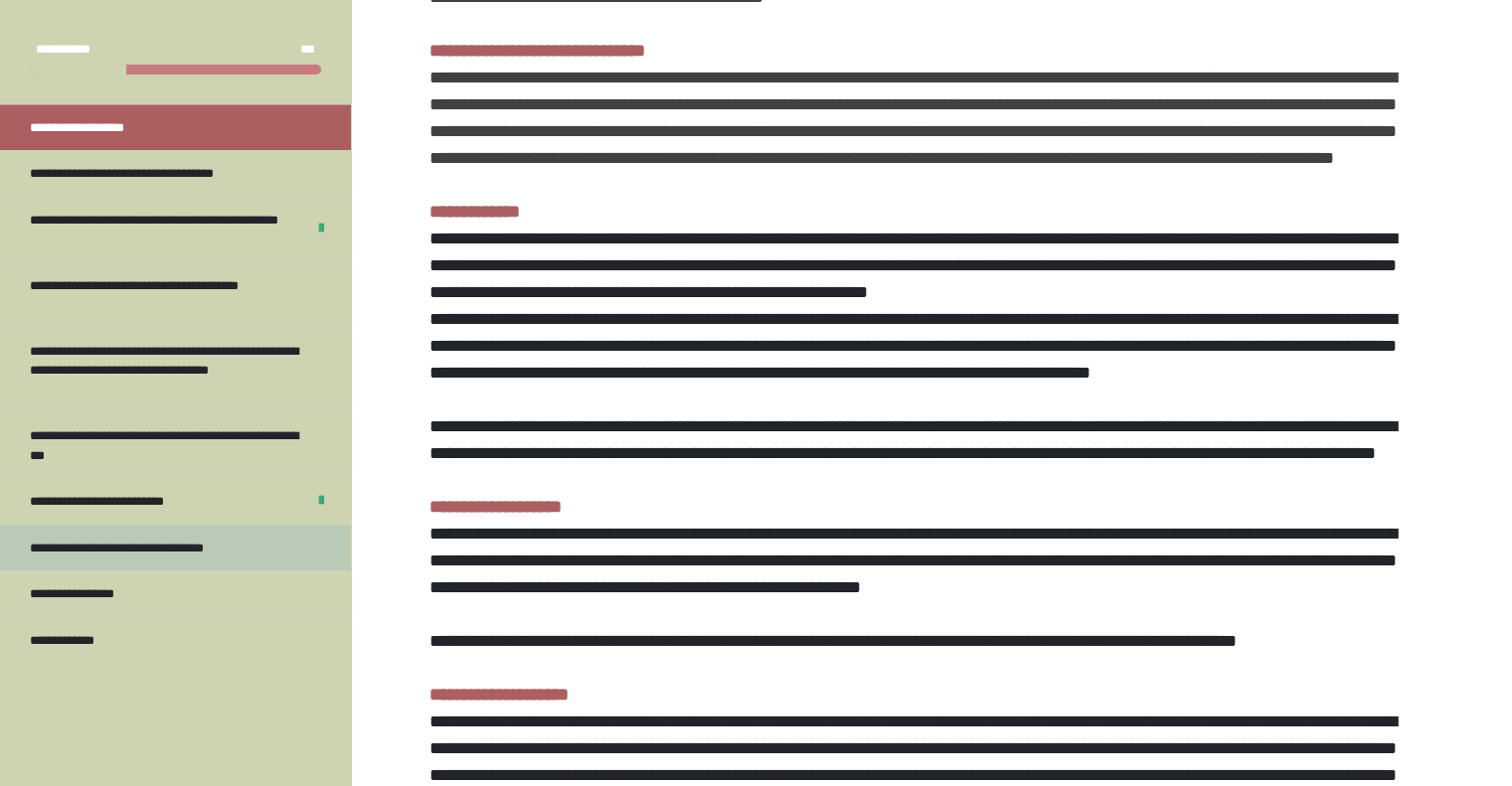 click on "**********" at bounding box center [149, 549] 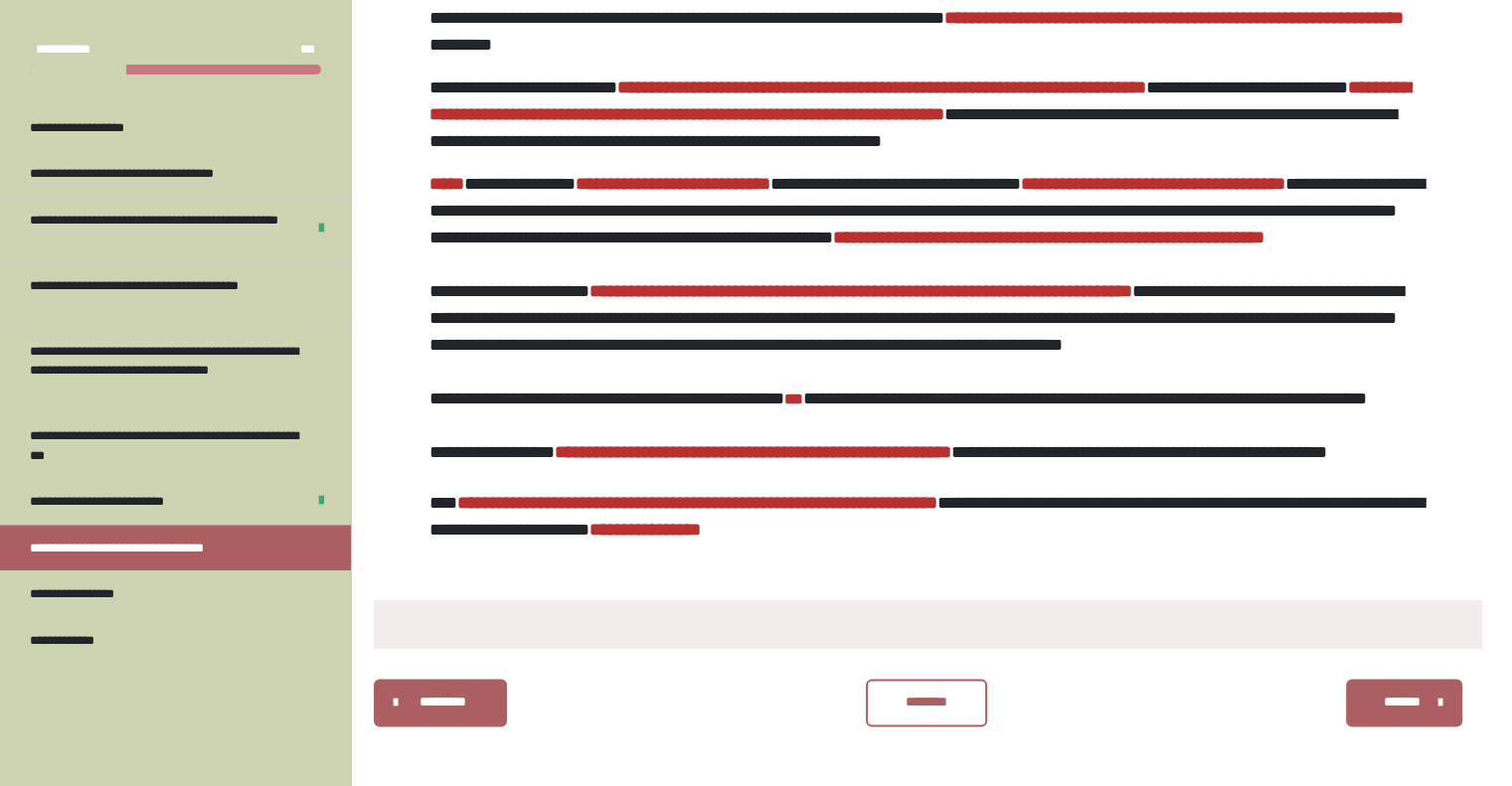 scroll, scrollTop: 3017, scrollLeft: 0, axis: vertical 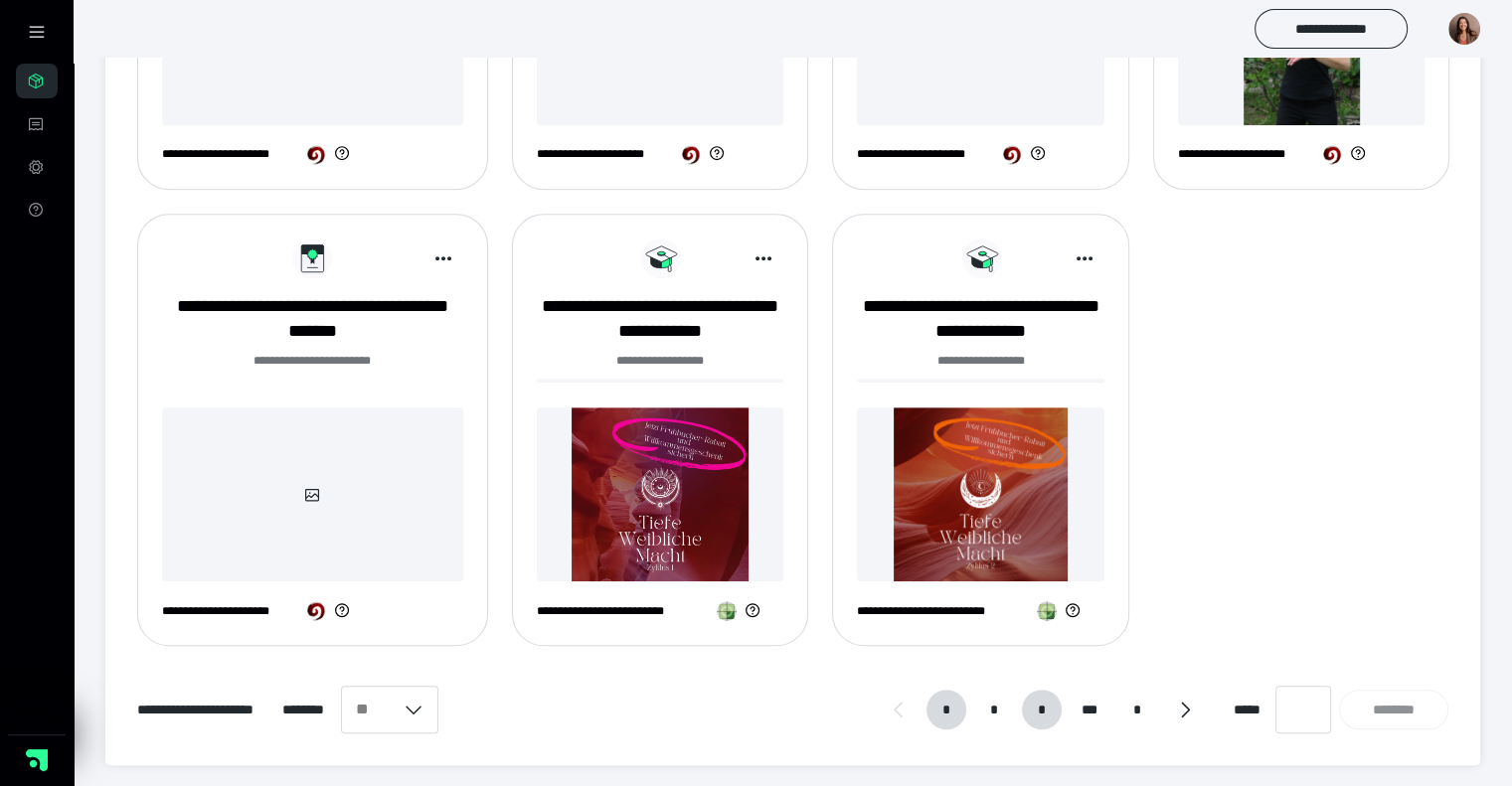 click on "*" at bounding box center (1042, 709) 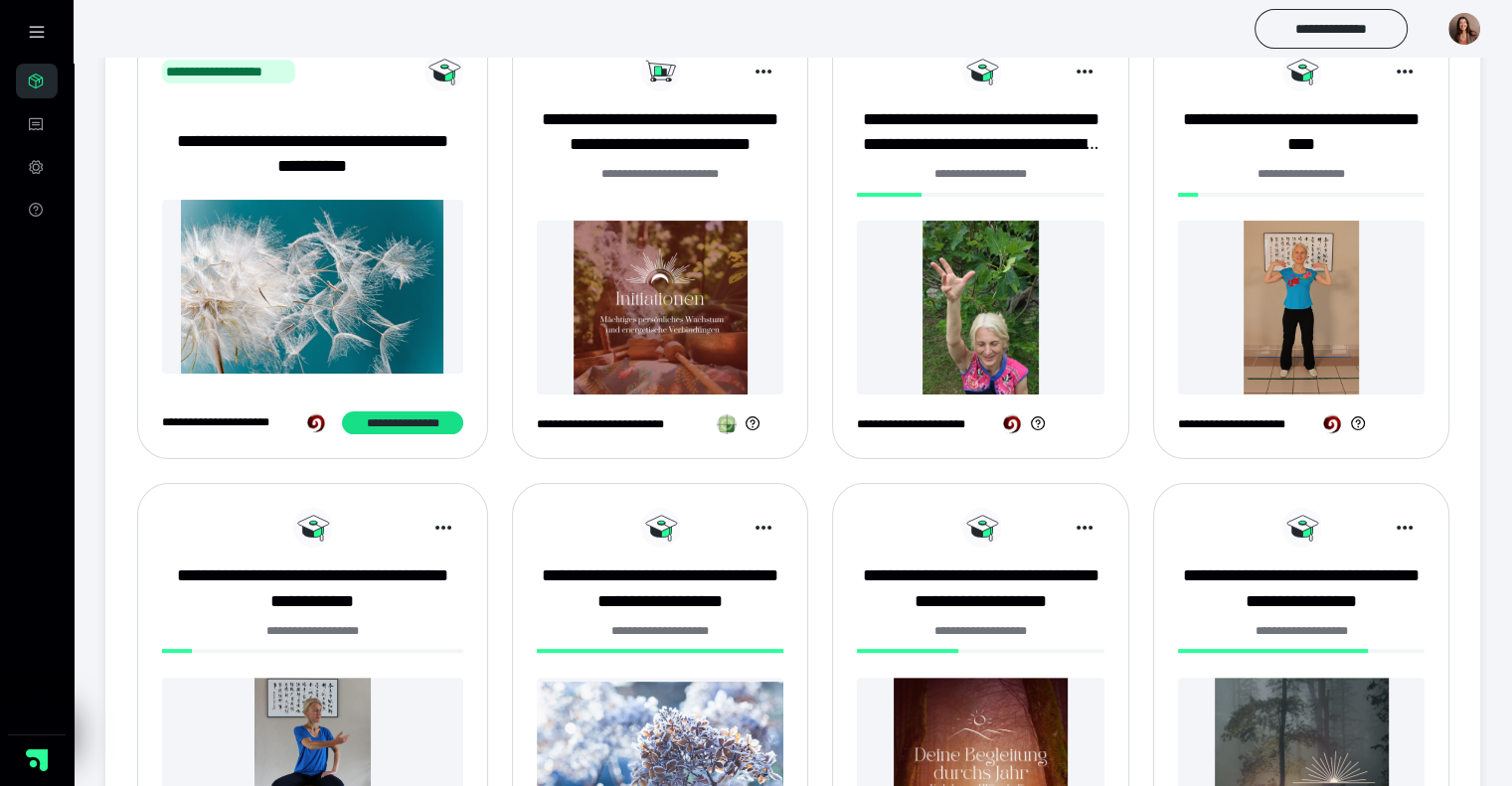 scroll, scrollTop: 0, scrollLeft: 0, axis: both 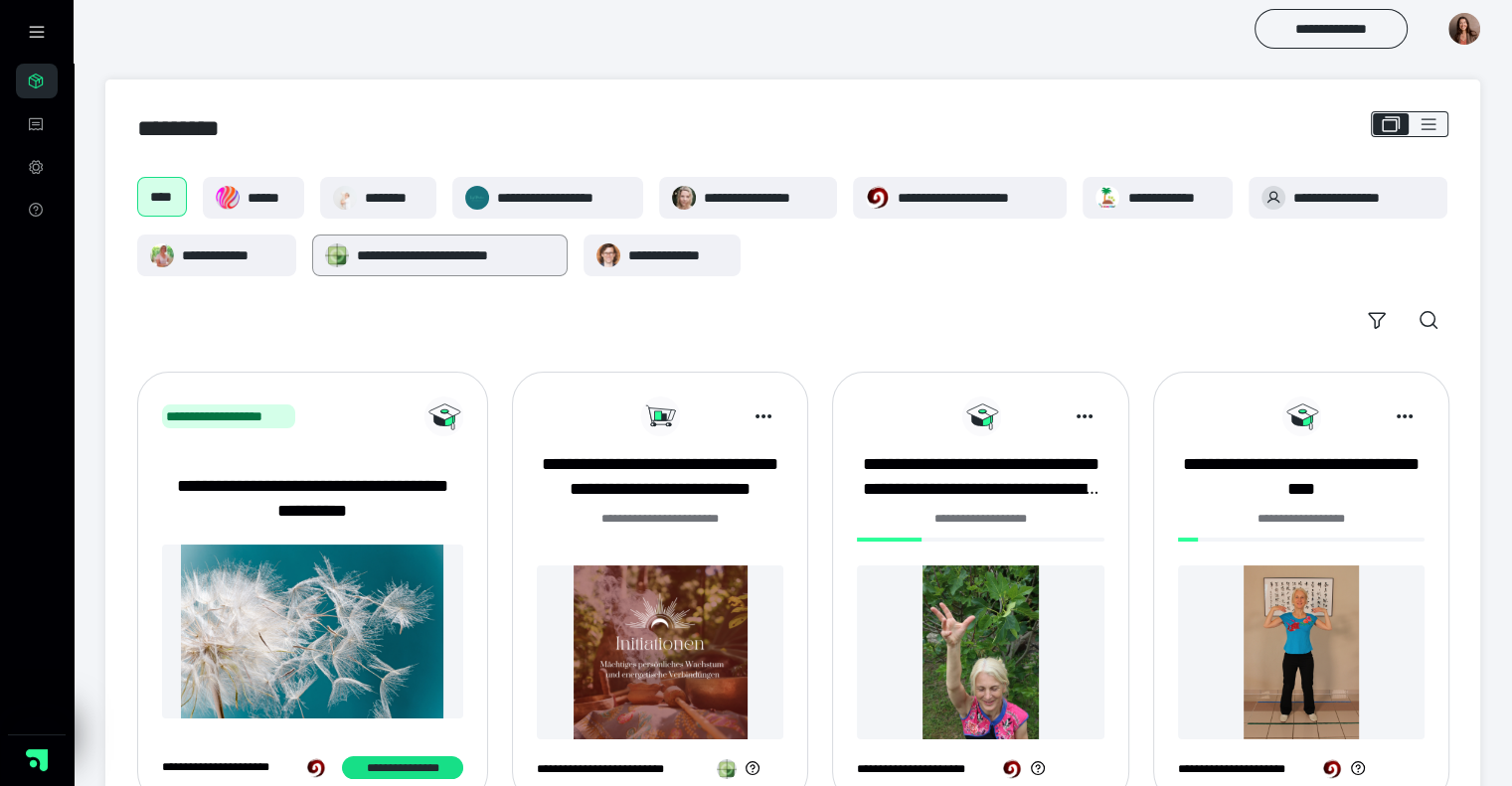 click on "**********" at bounding box center (455, 255) 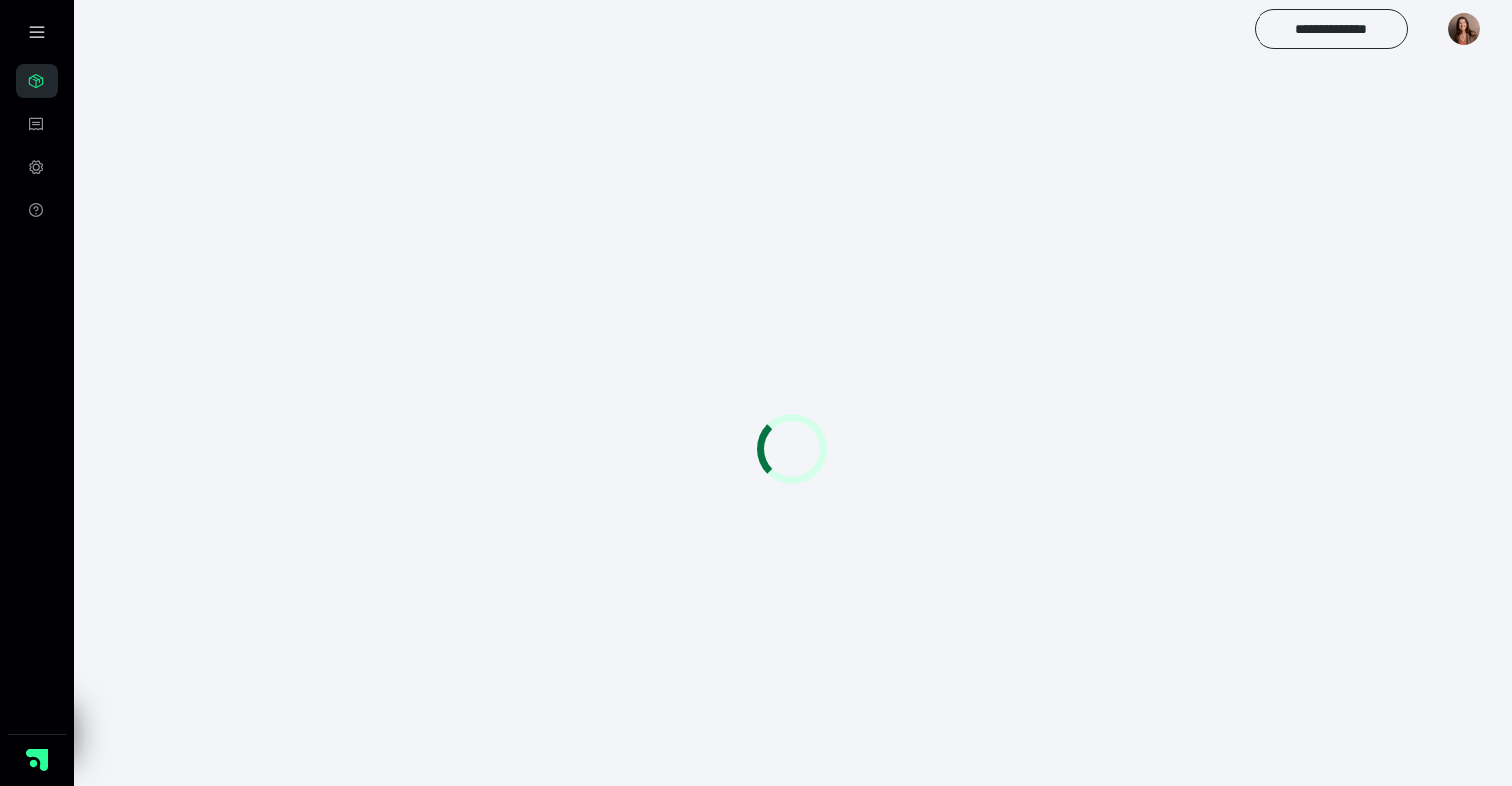 scroll, scrollTop: 0, scrollLeft: 0, axis: both 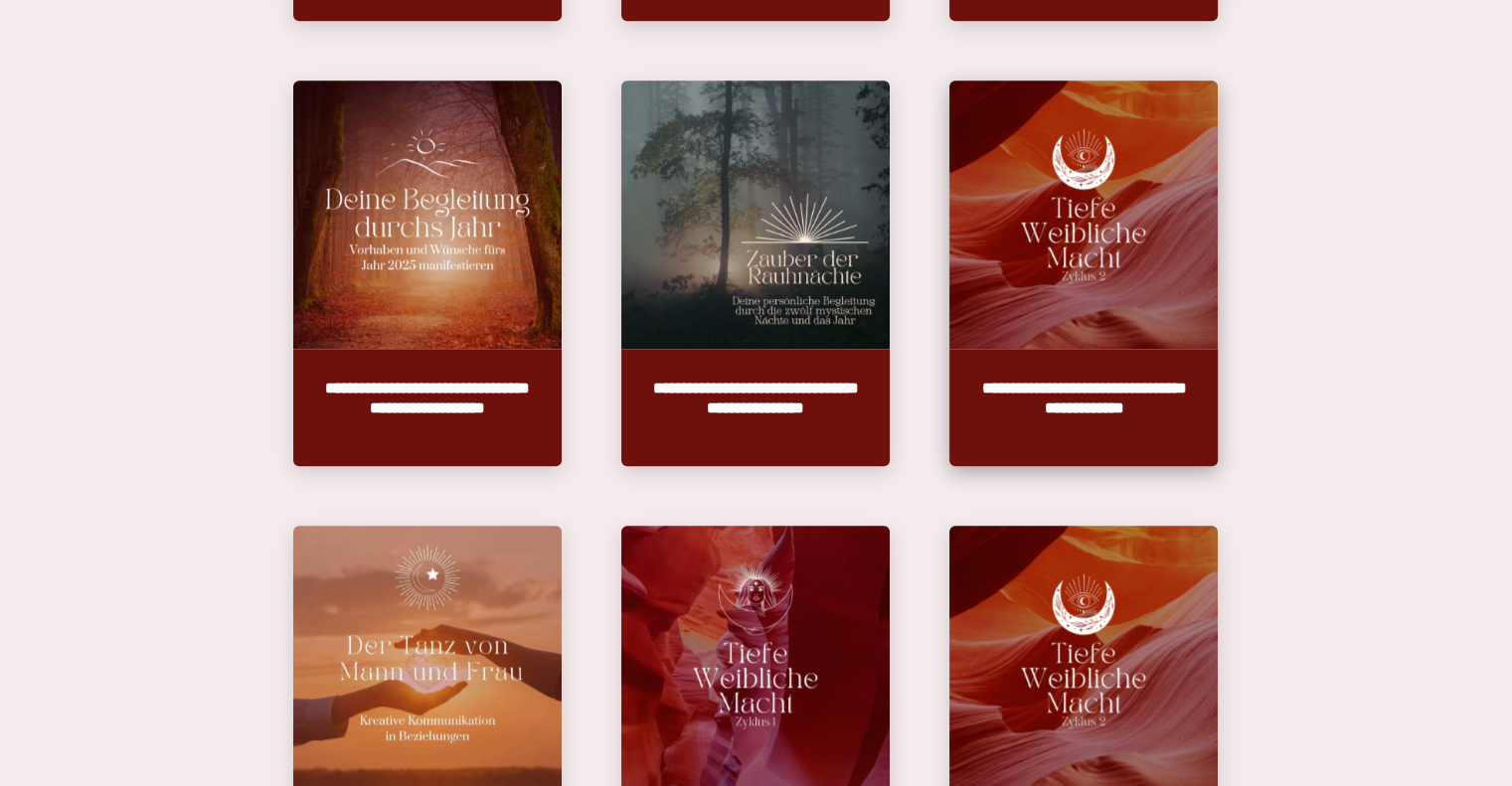 click on "**********" at bounding box center (1084, 407) 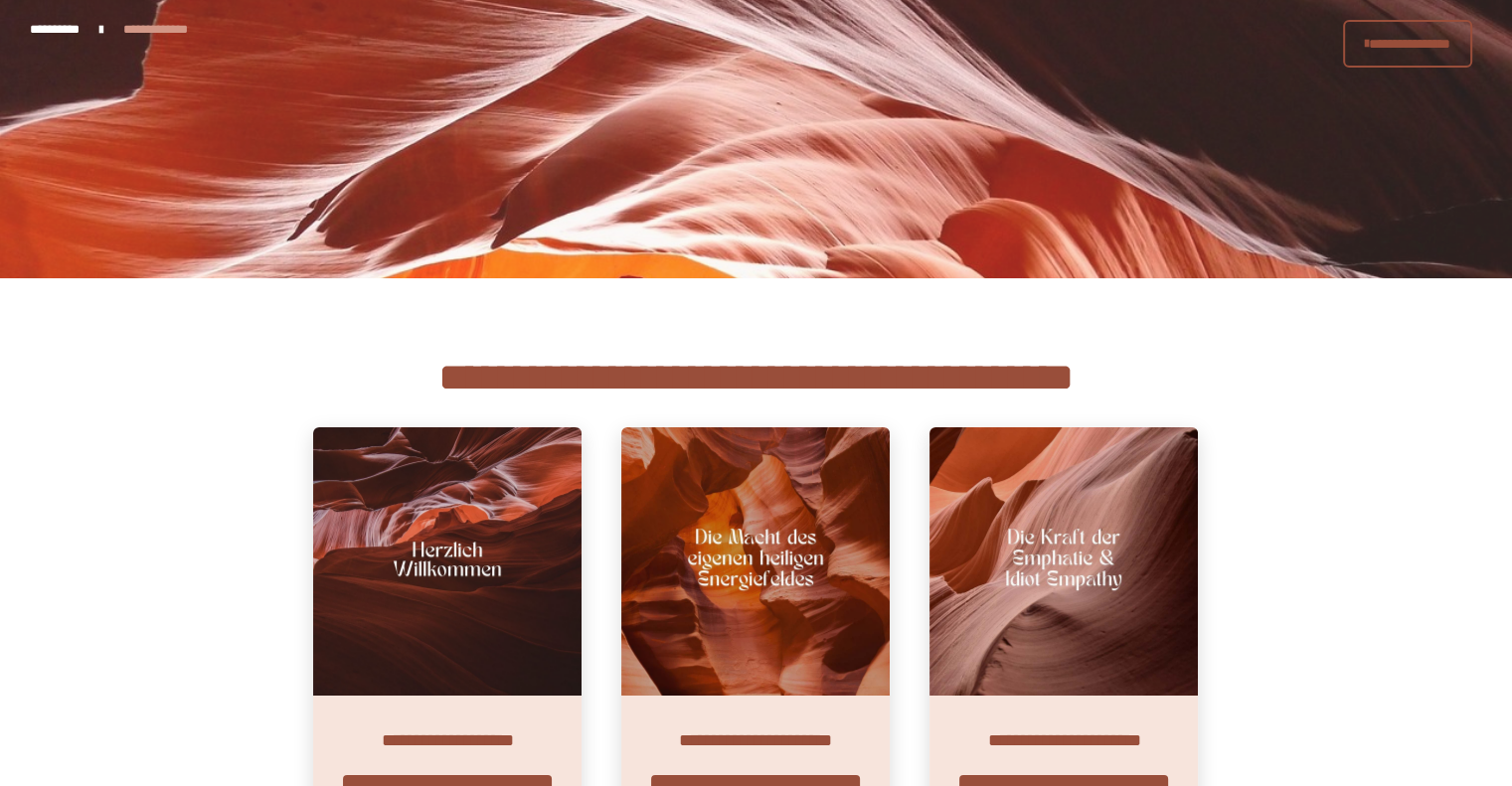 scroll, scrollTop: 1658, scrollLeft: 0, axis: vertical 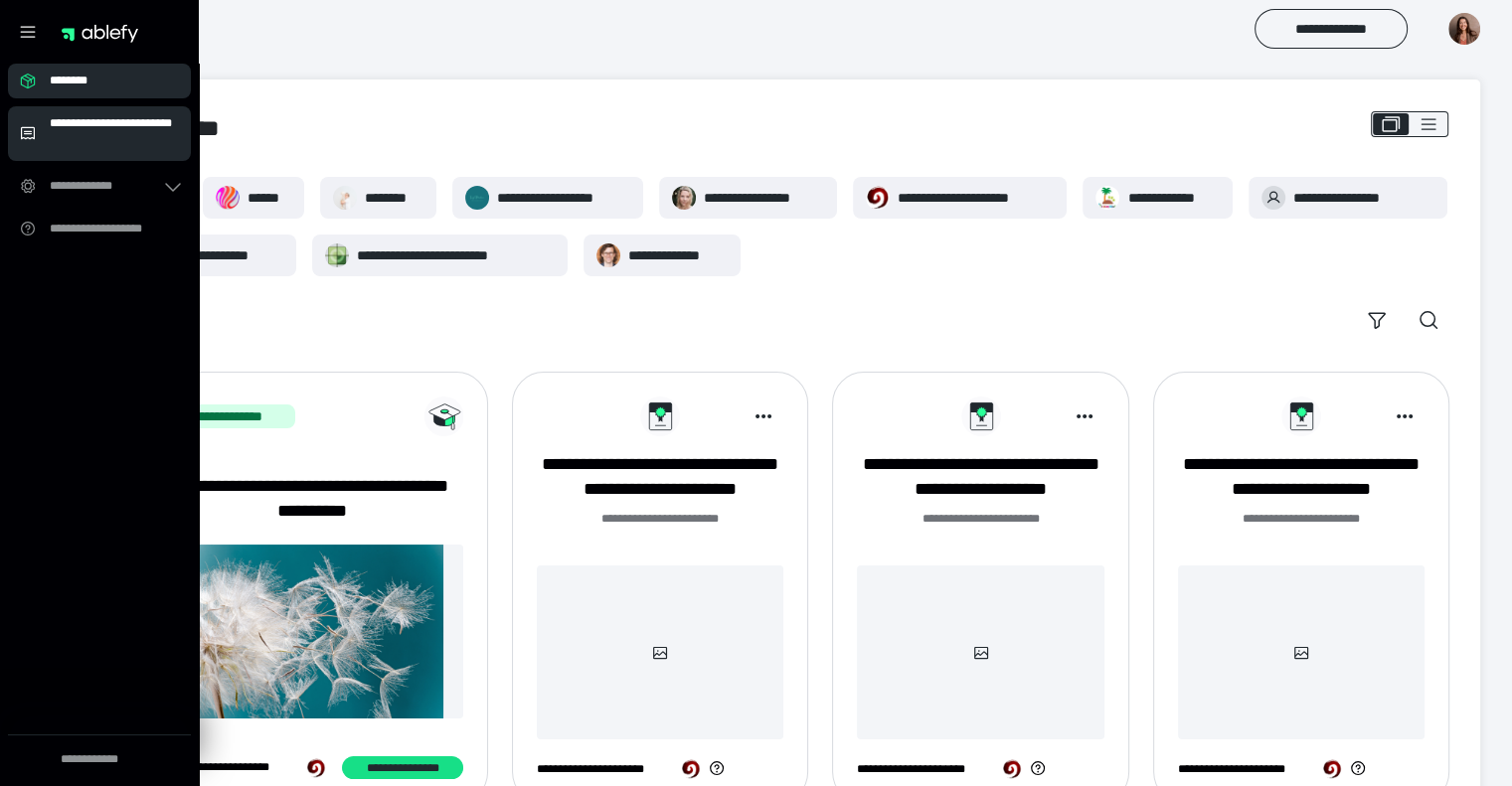click on "**********" at bounding box center [114, 133] 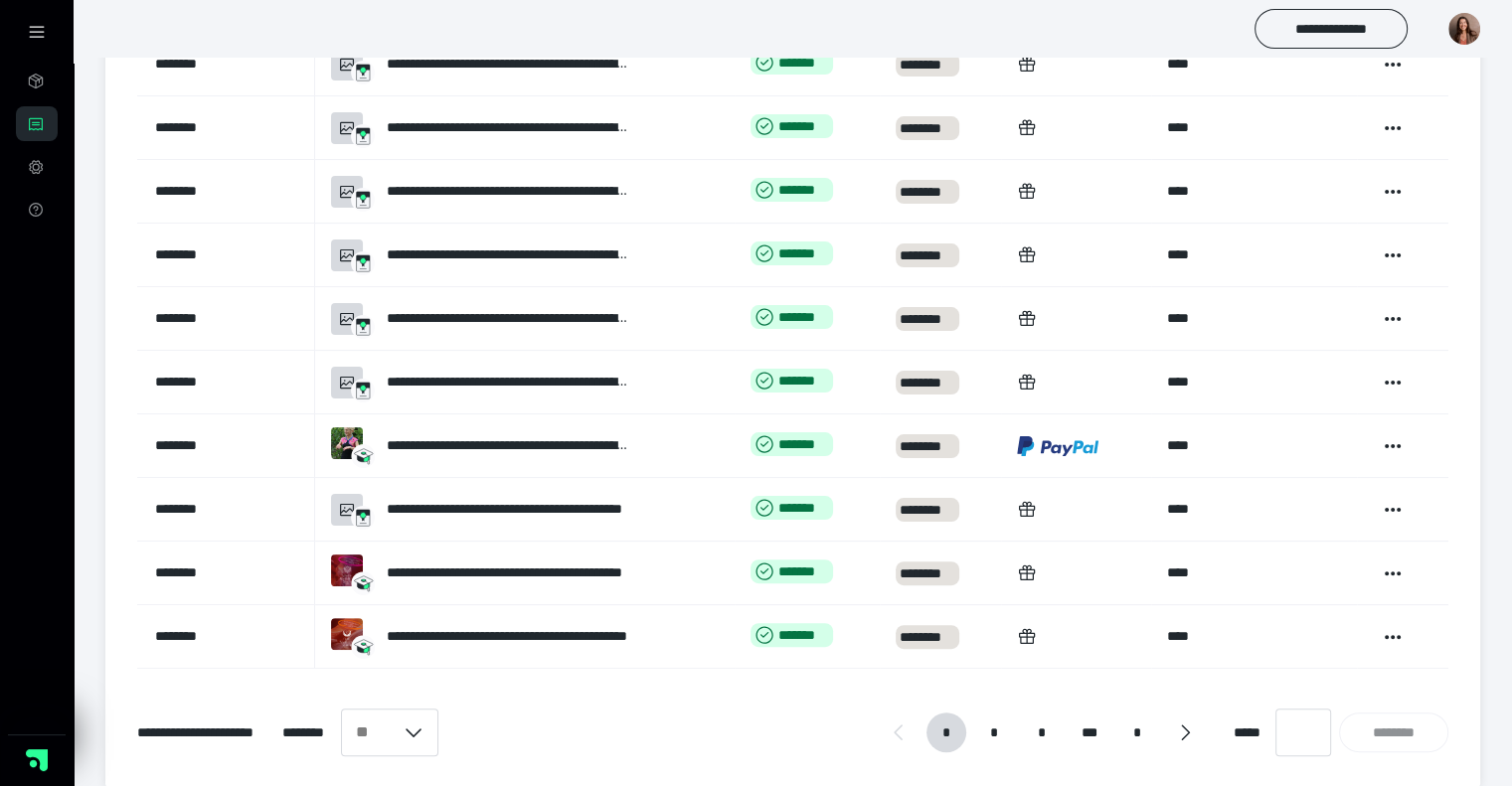 scroll, scrollTop: 389, scrollLeft: 0, axis: vertical 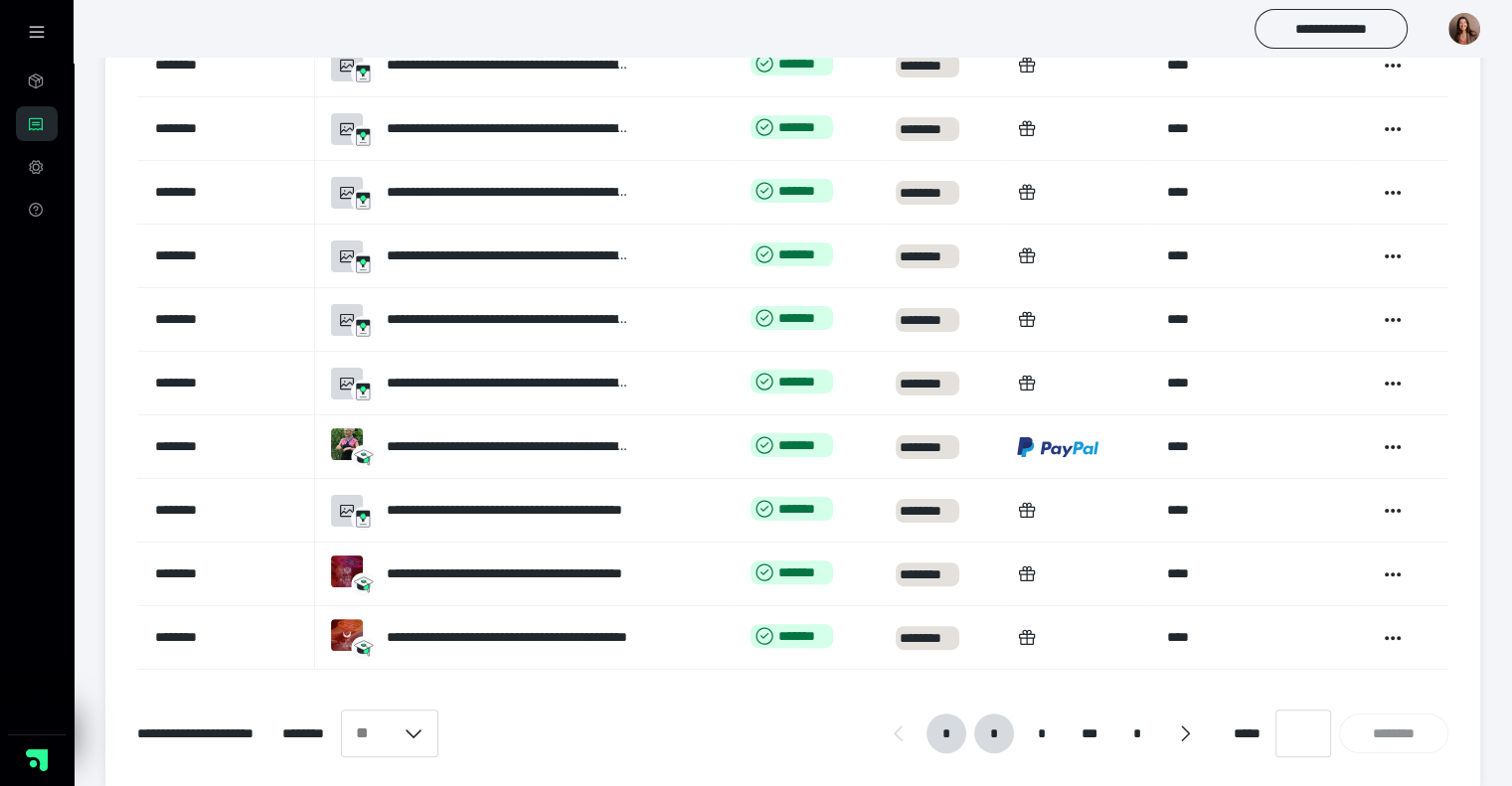 click on "*" at bounding box center [994, 733] 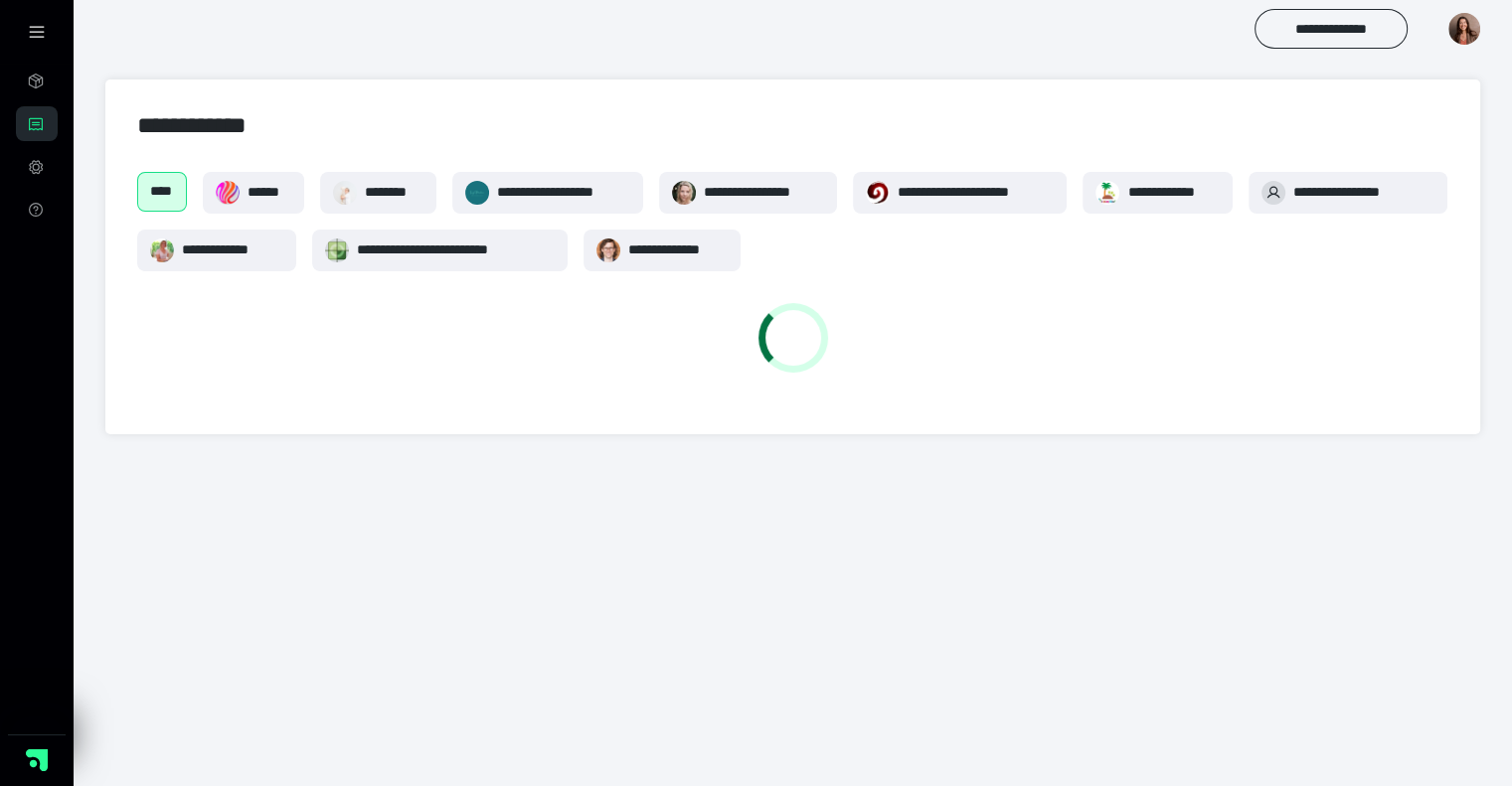scroll, scrollTop: 0, scrollLeft: 0, axis: both 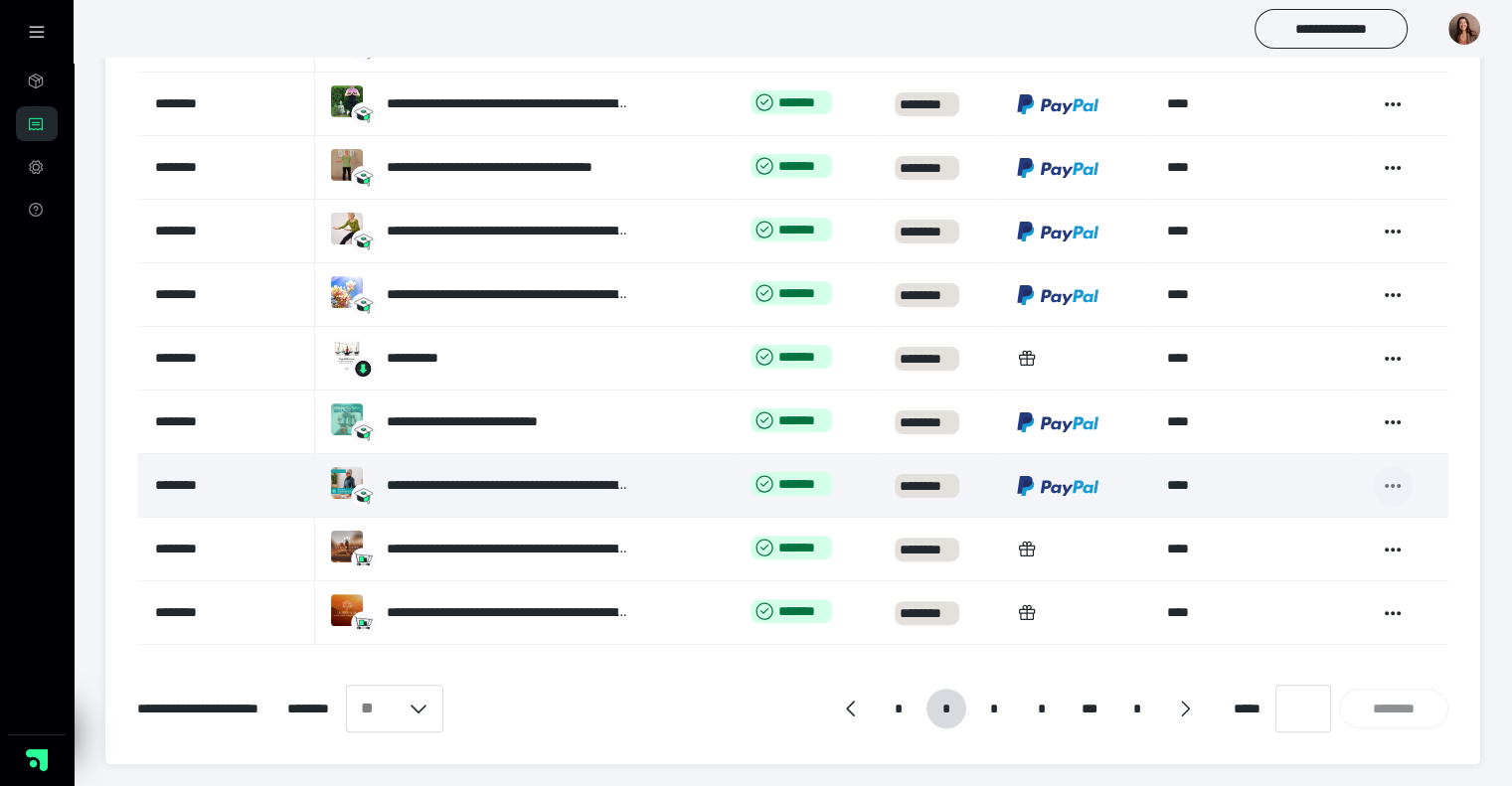 click 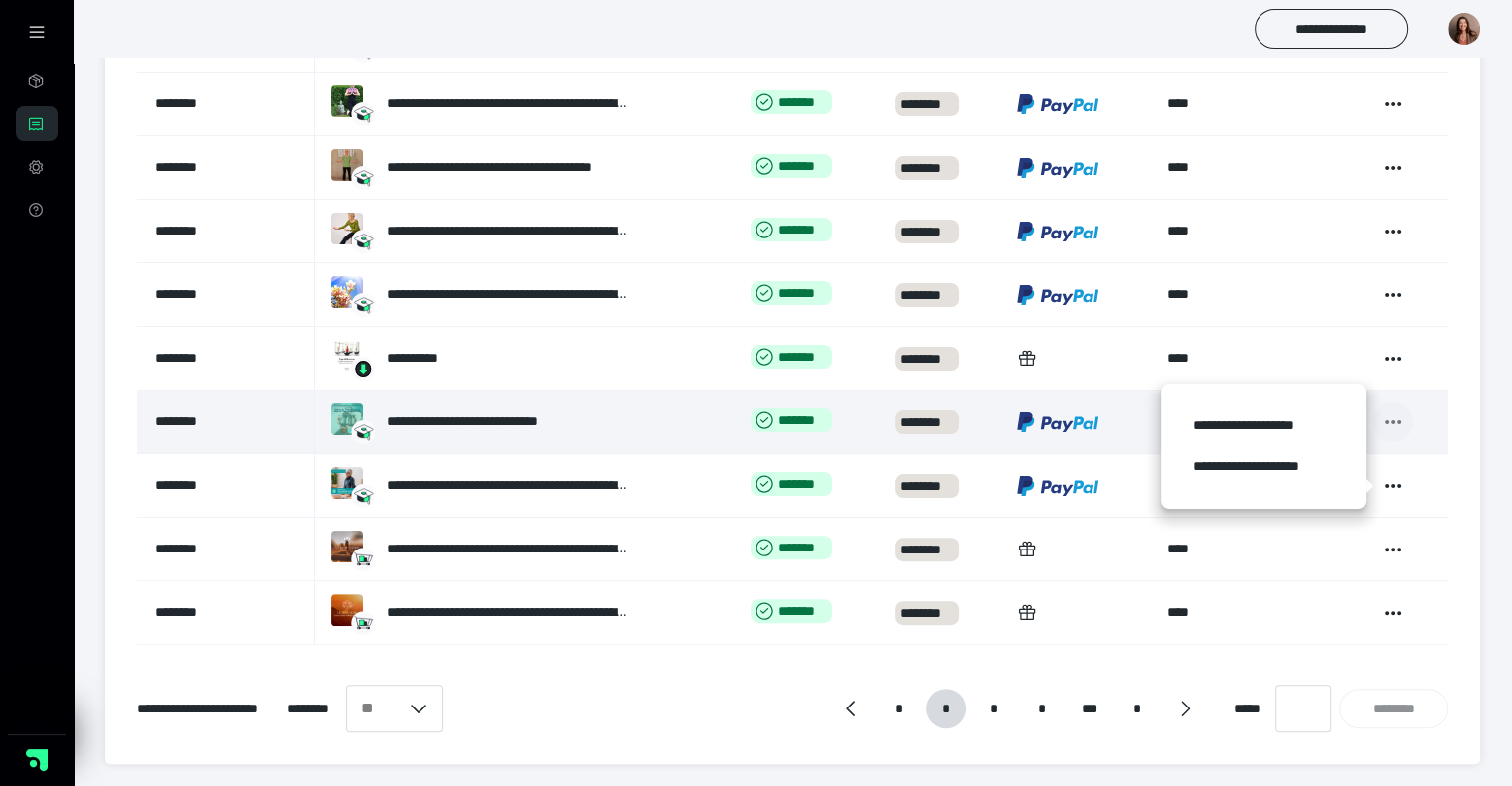 click 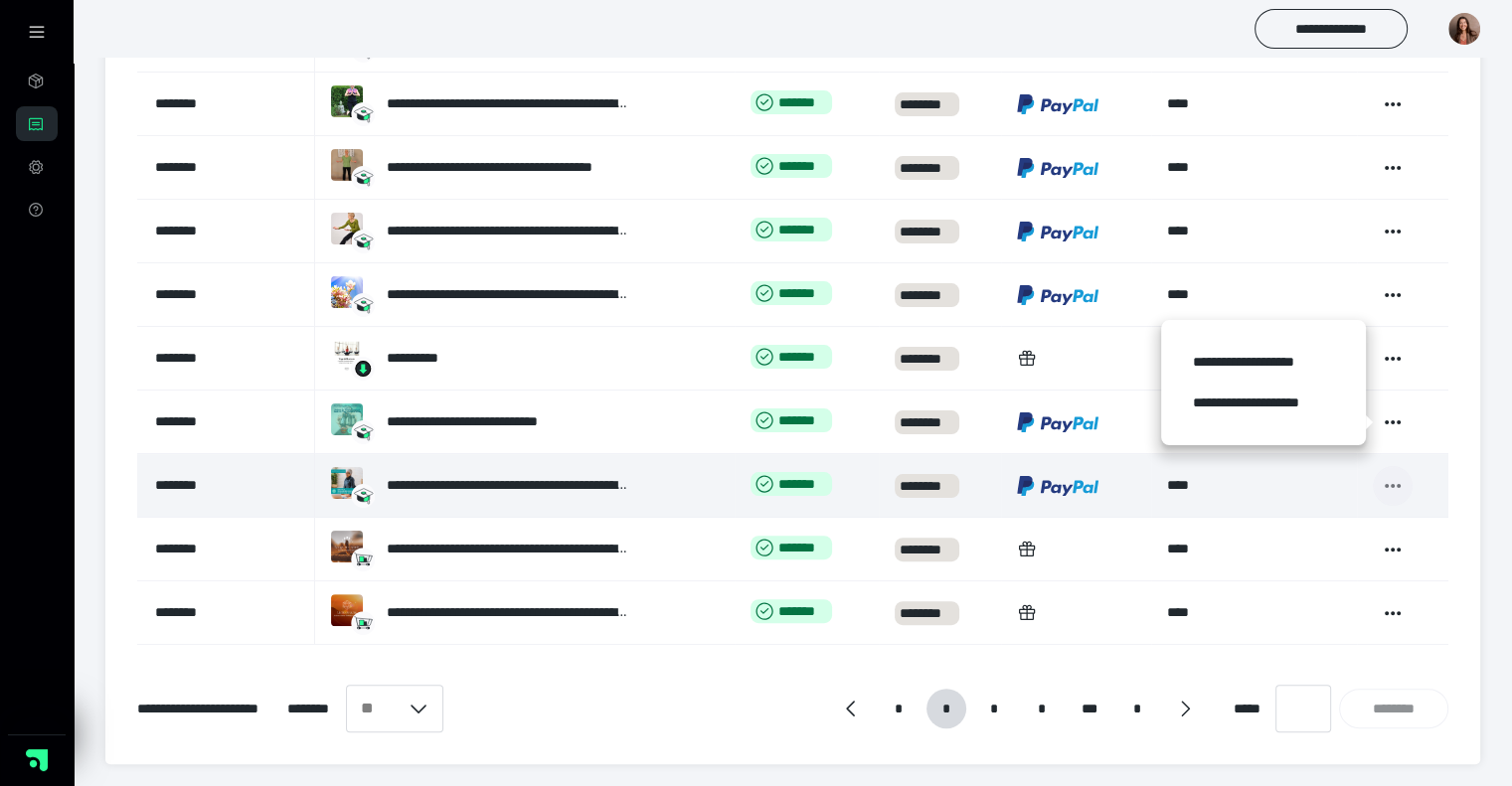 click 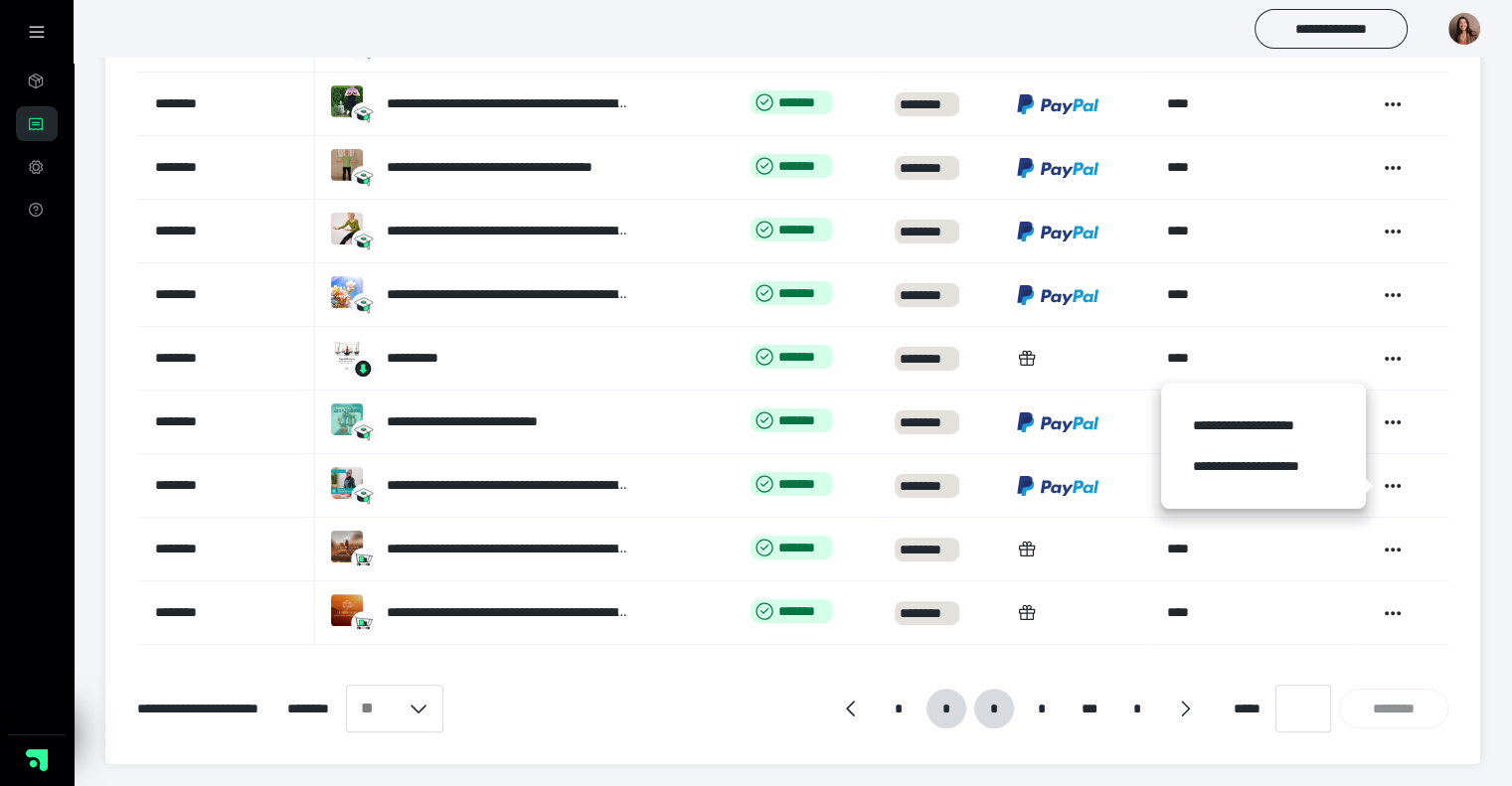 click on "*" at bounding box center (994, 708) 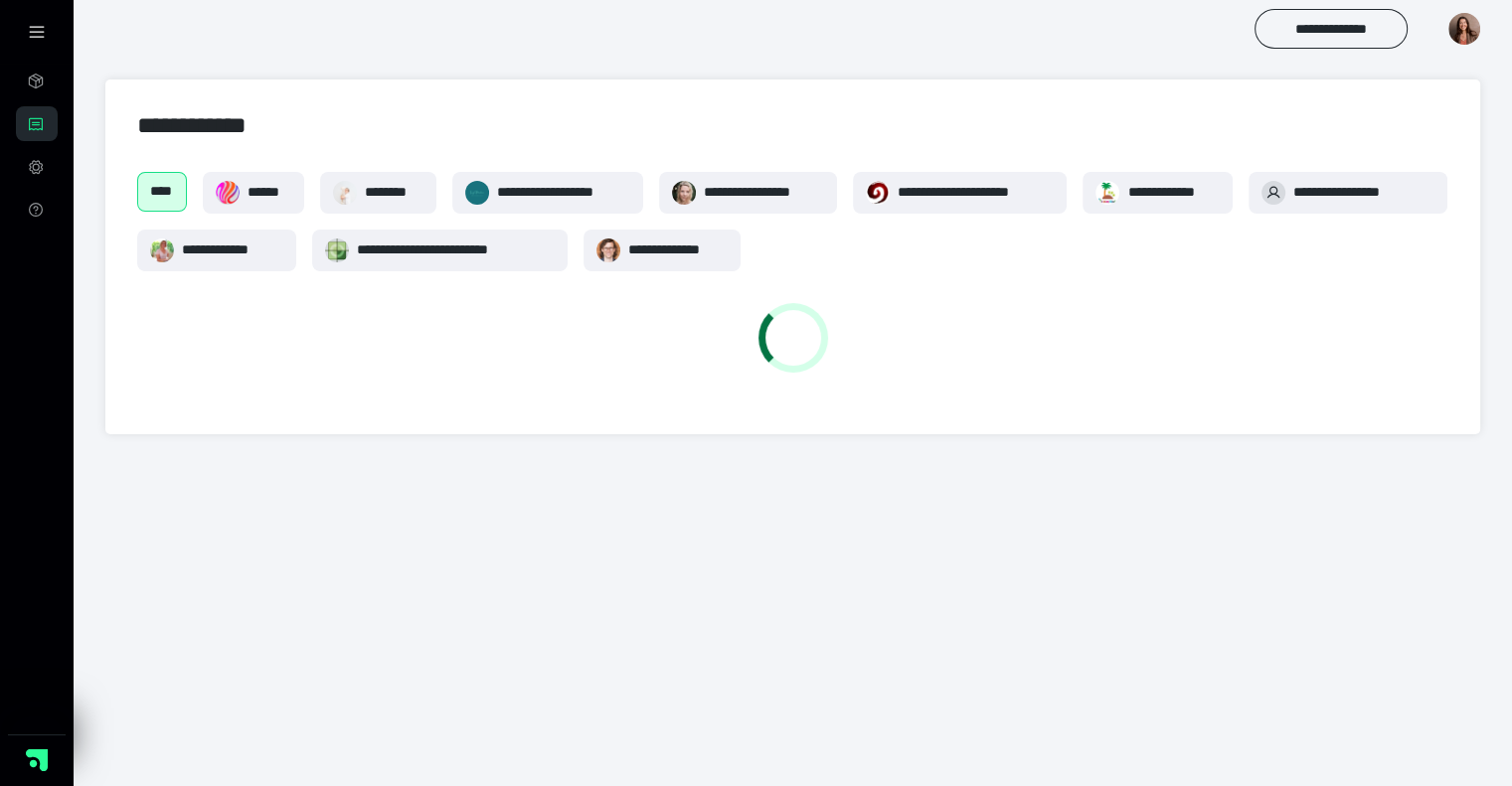 scroll, scrollTop: 0, scrollLeft: 0, axis: both 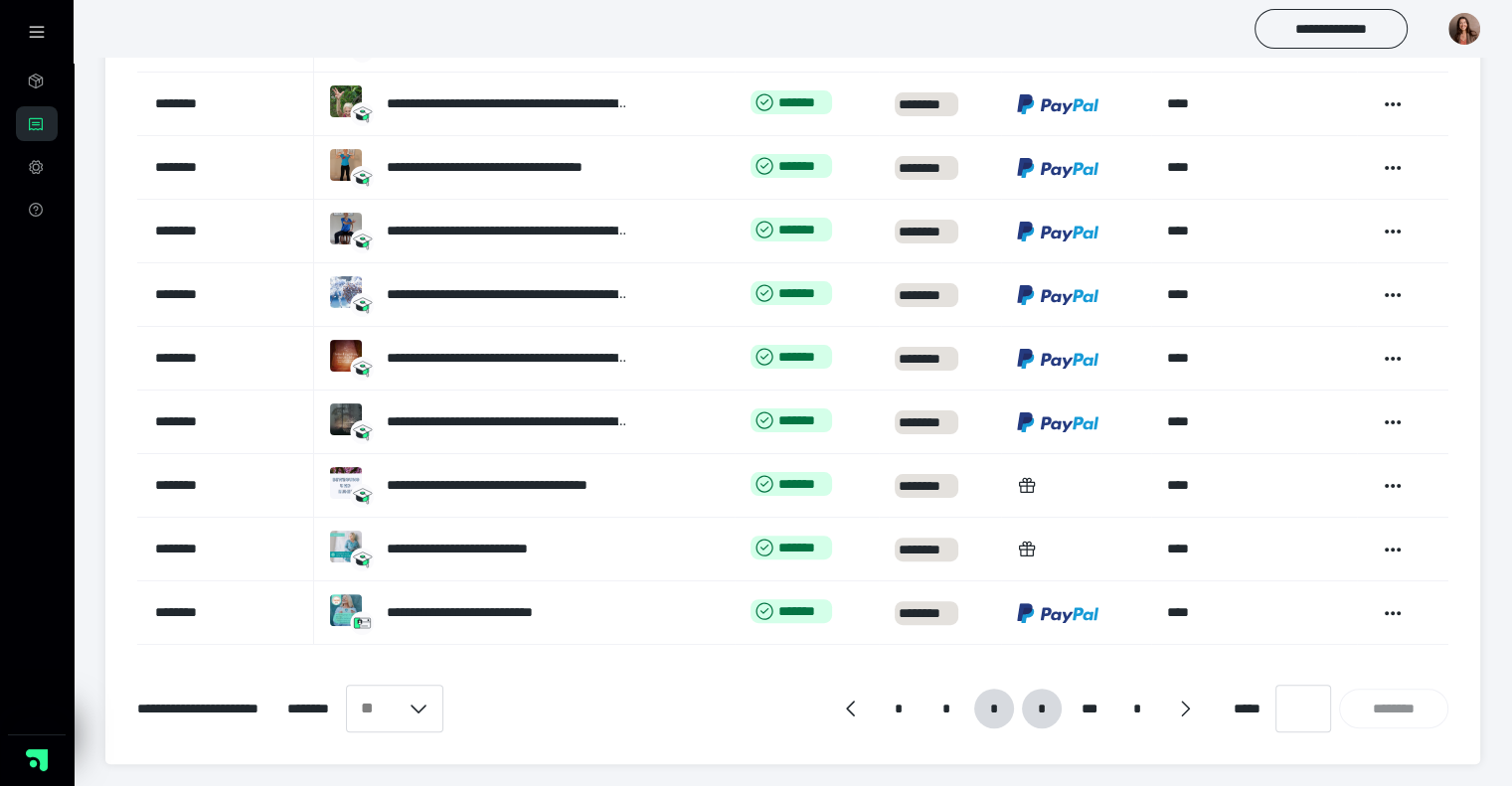 click on "*" at bounding box center [1042, 708] 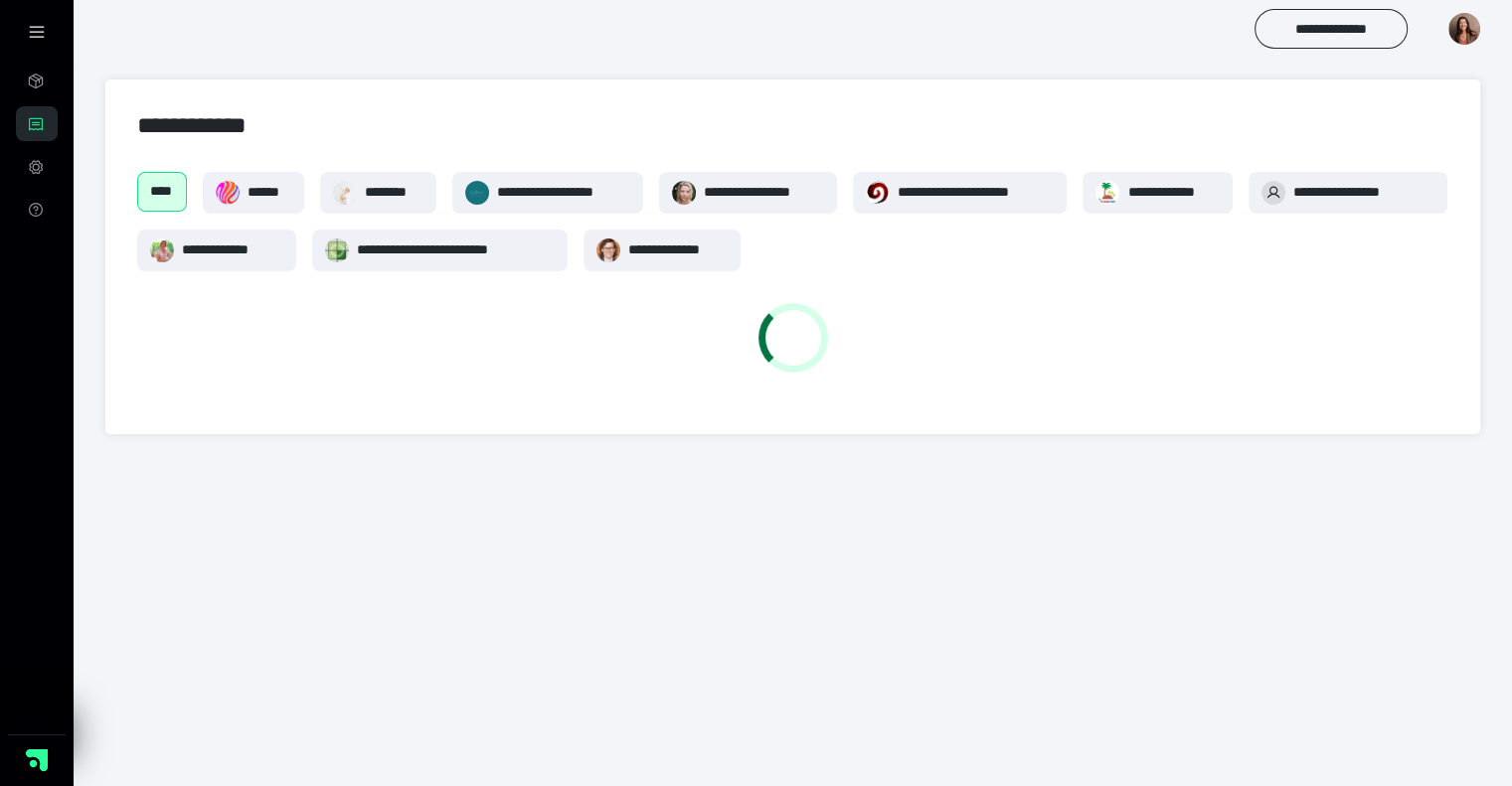 scroll, scrollTop: 0, scrollLeft: 0, axis: both 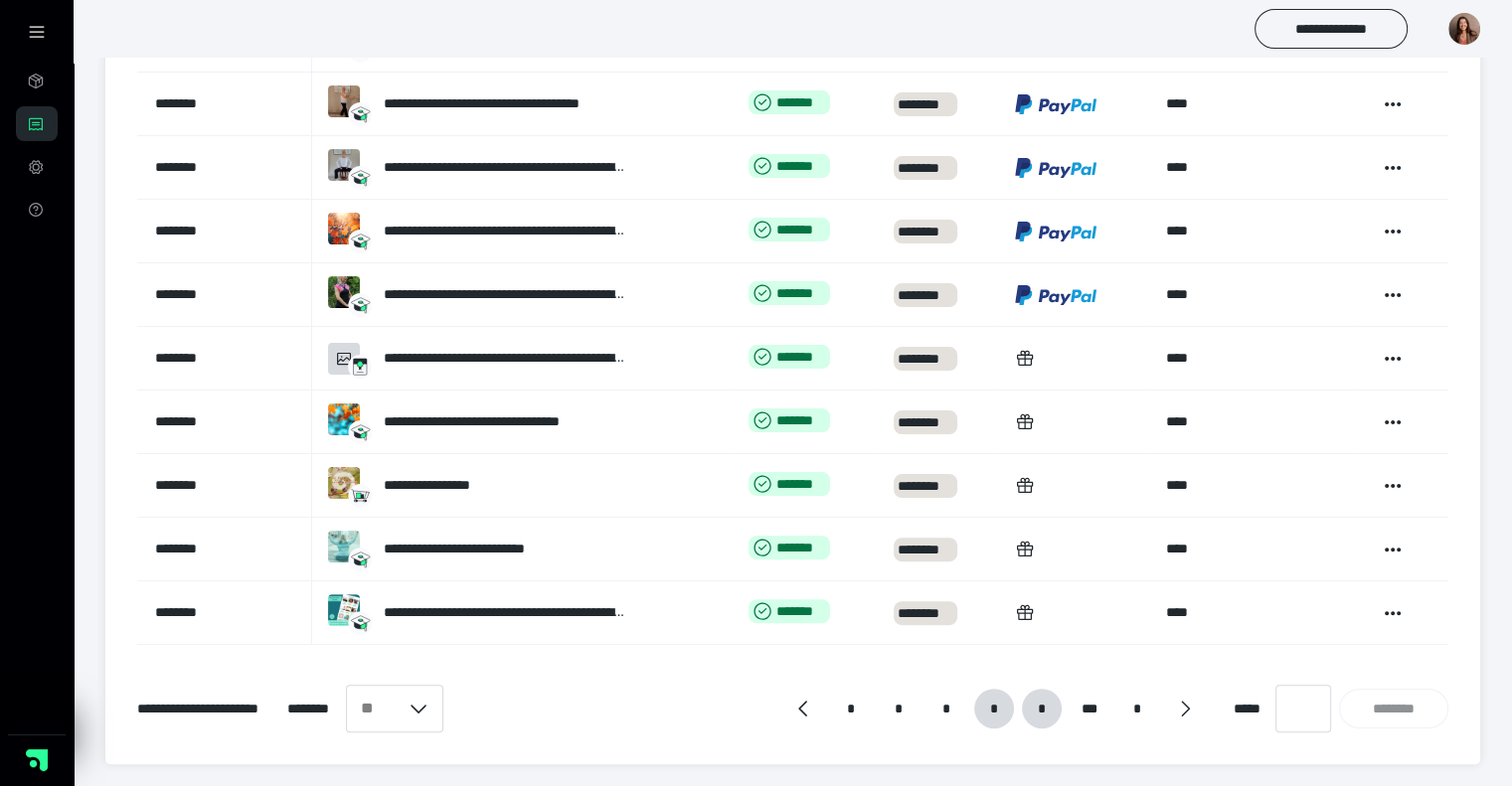 click on "*" at bounding box center (1042, 708) 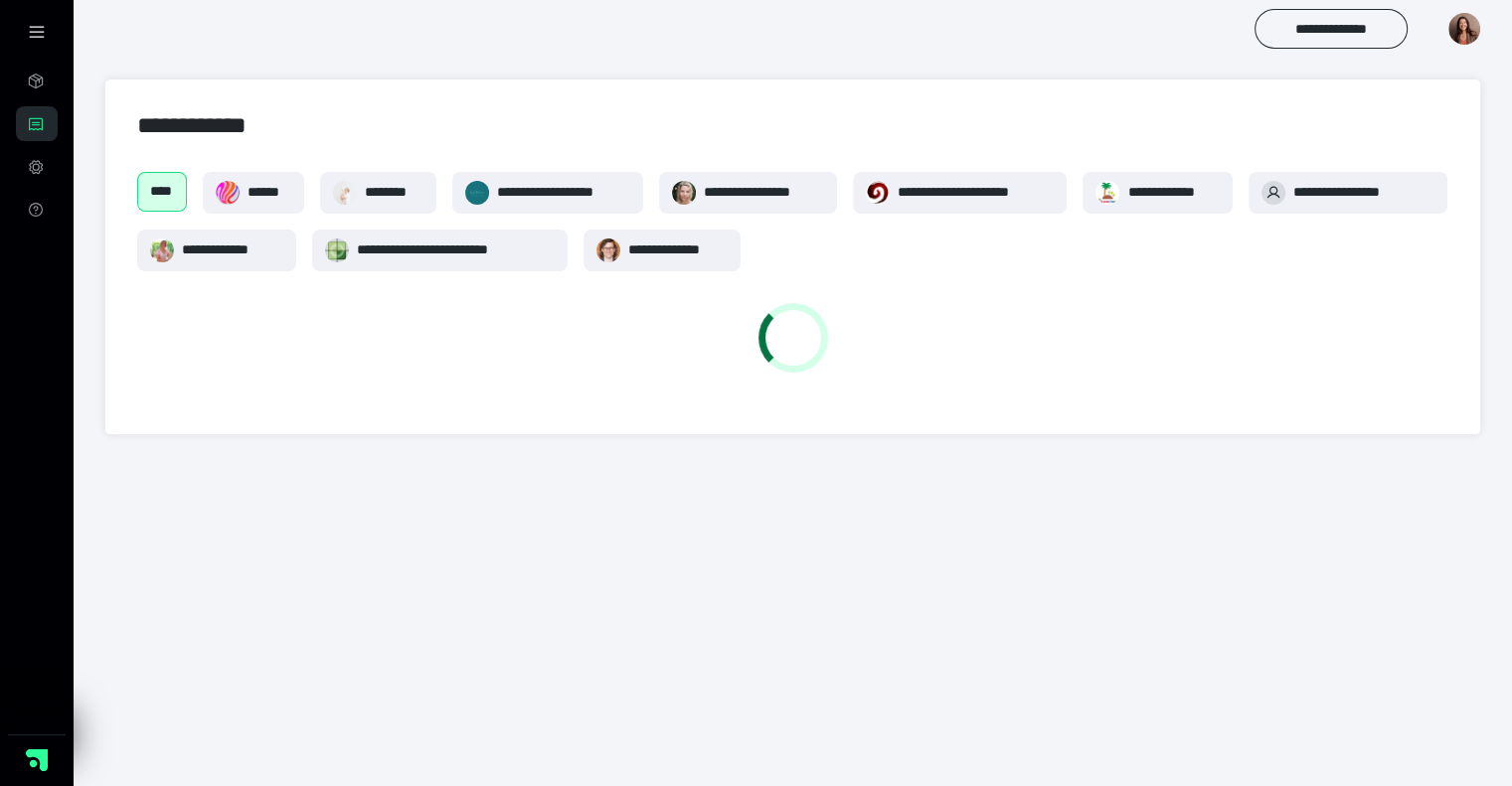 scroll, scrollTop: 0, scrollLeft: 0, axis: both 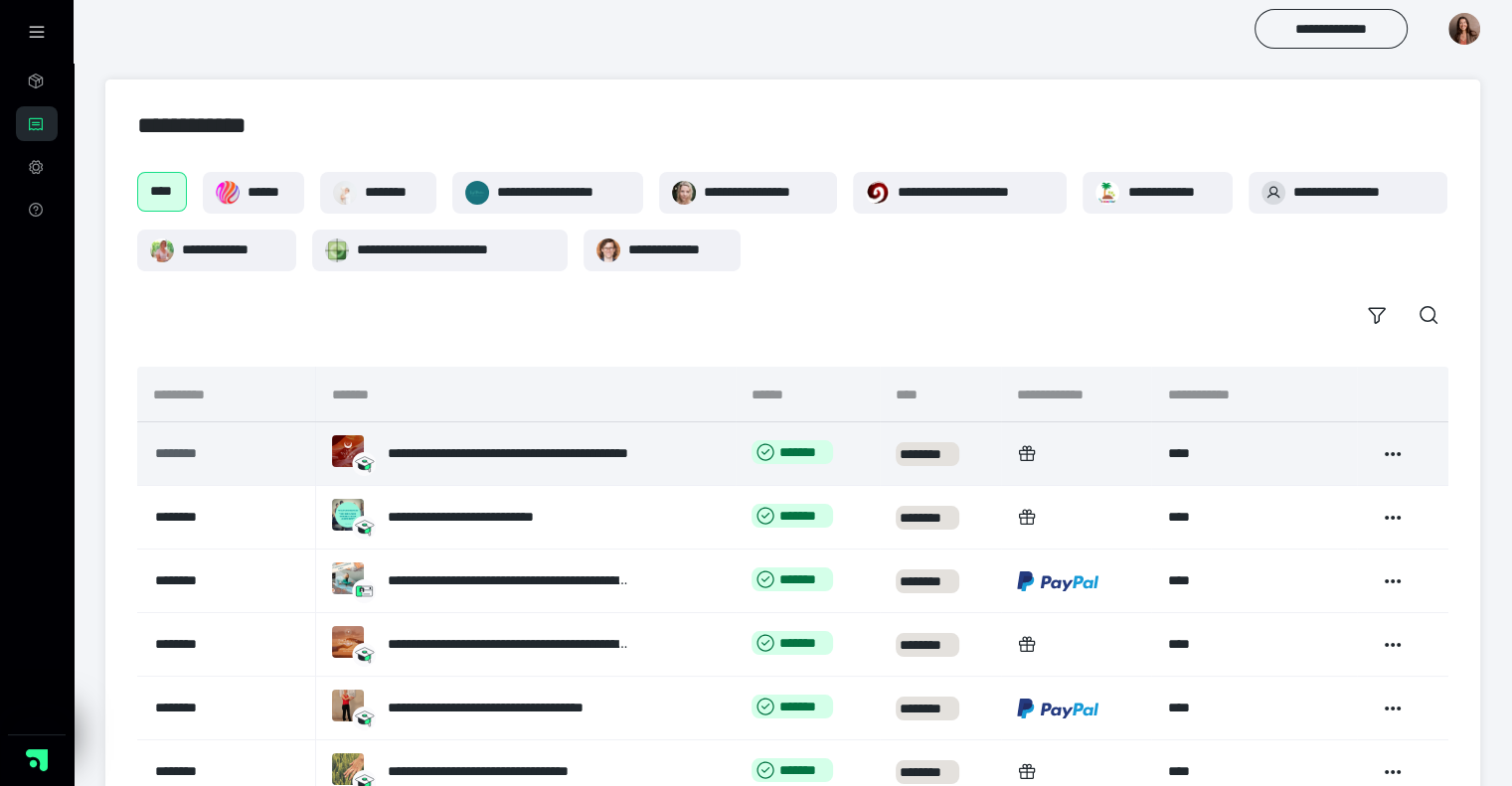click on "********" at bounding box center (208, 453) 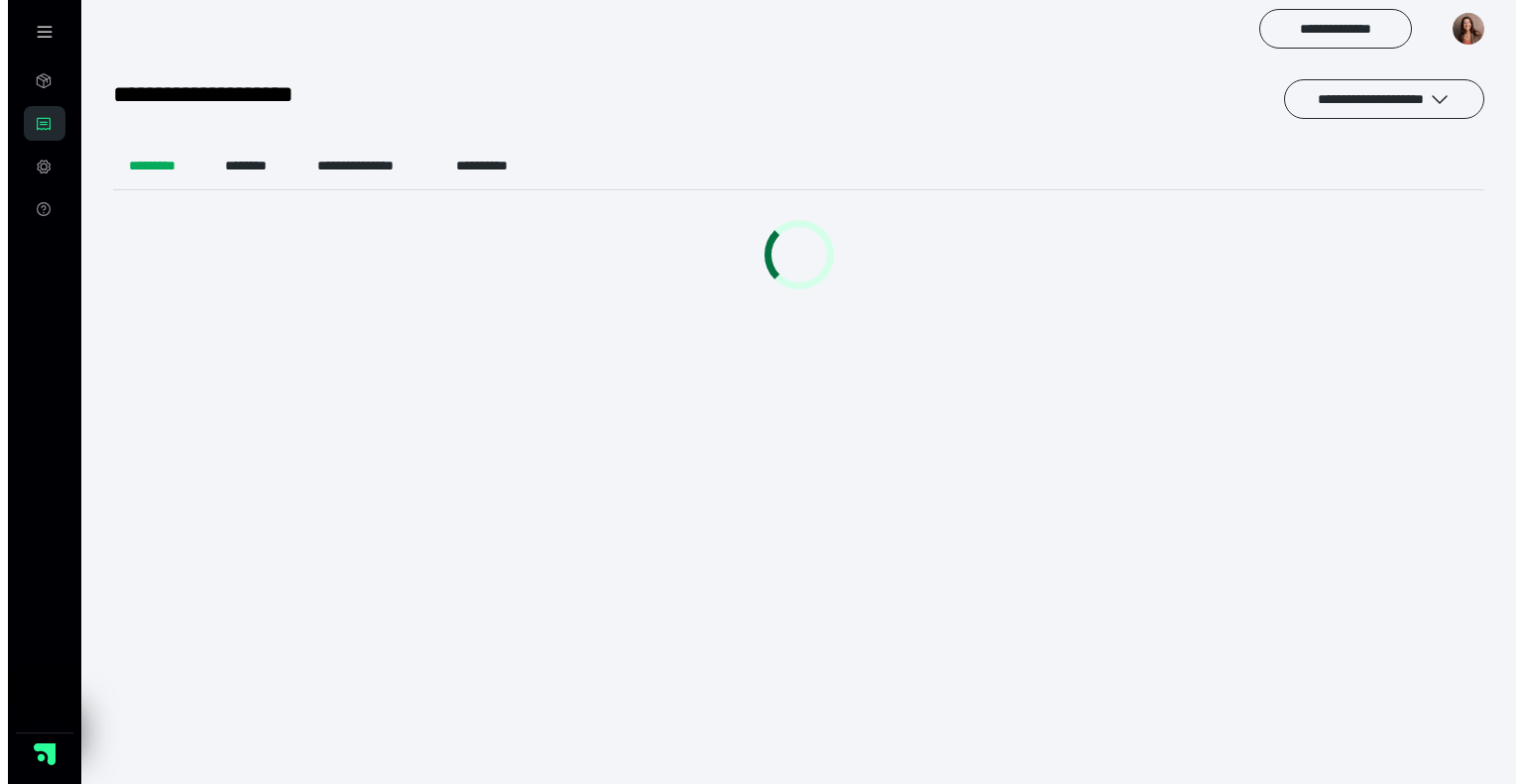 scroll, scrollTop: 0, scrollLeft: 0, axis: both 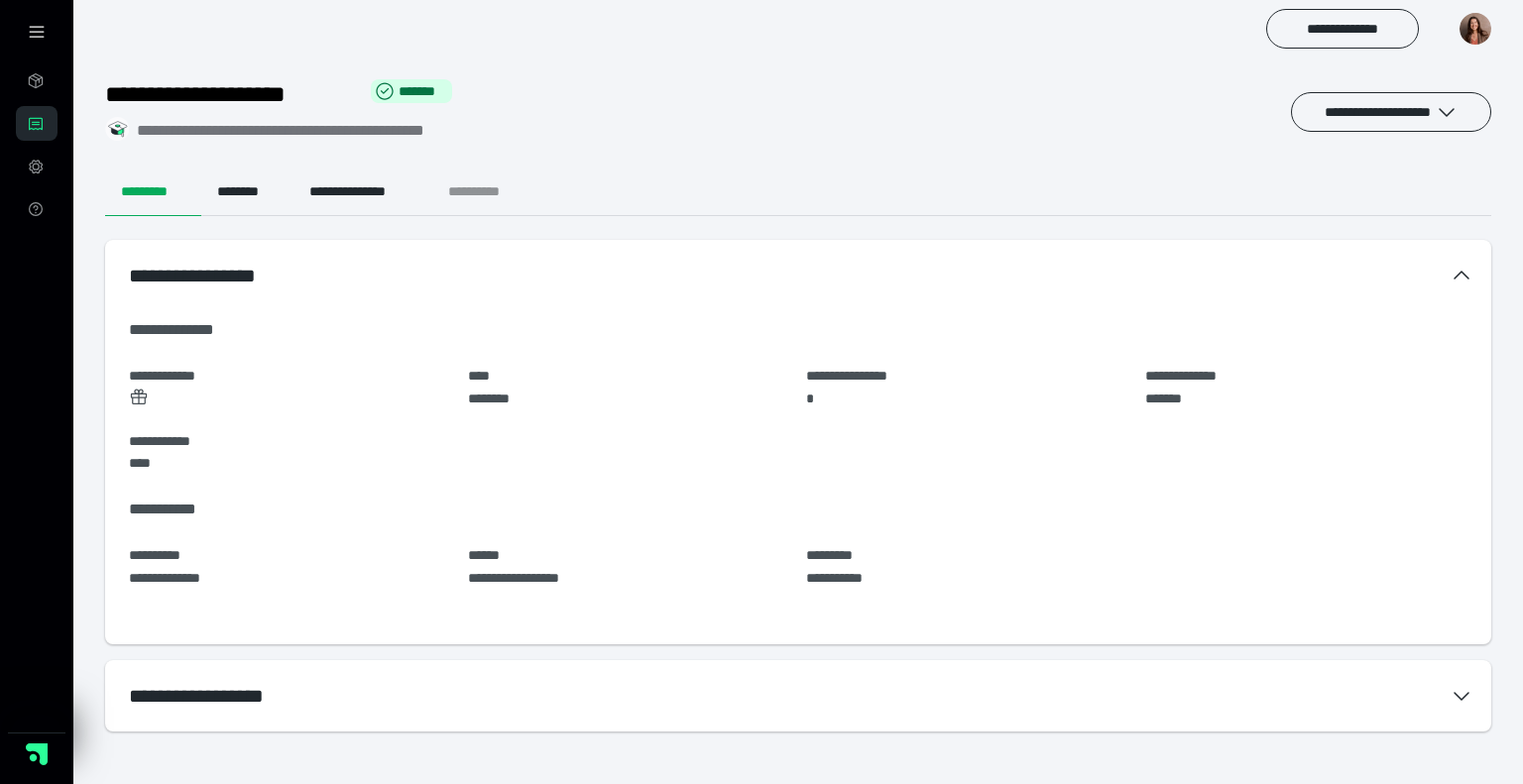 click on "**********" at bounding box center [490, 192] 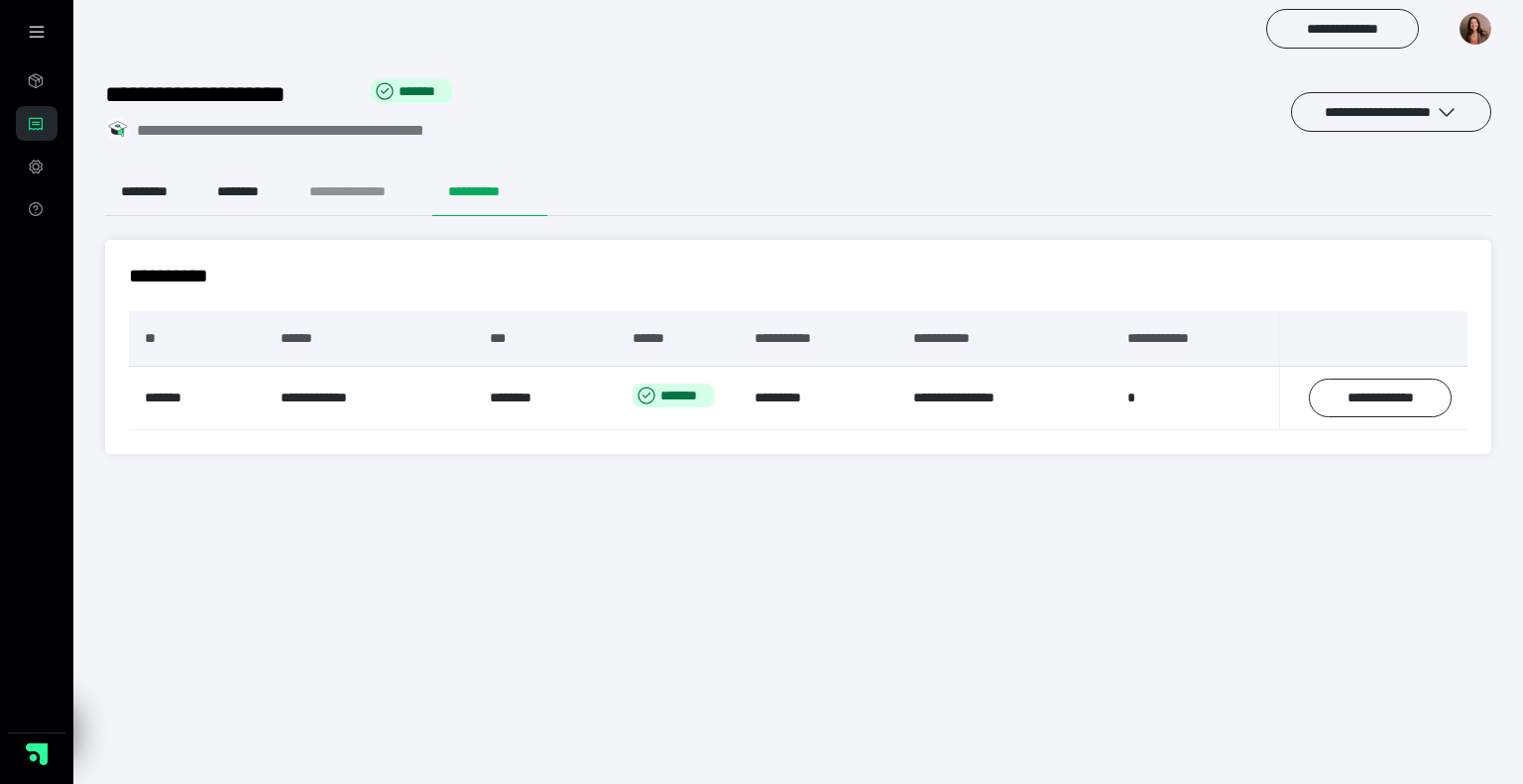 click on "**********" at bounding box center (363, 192) 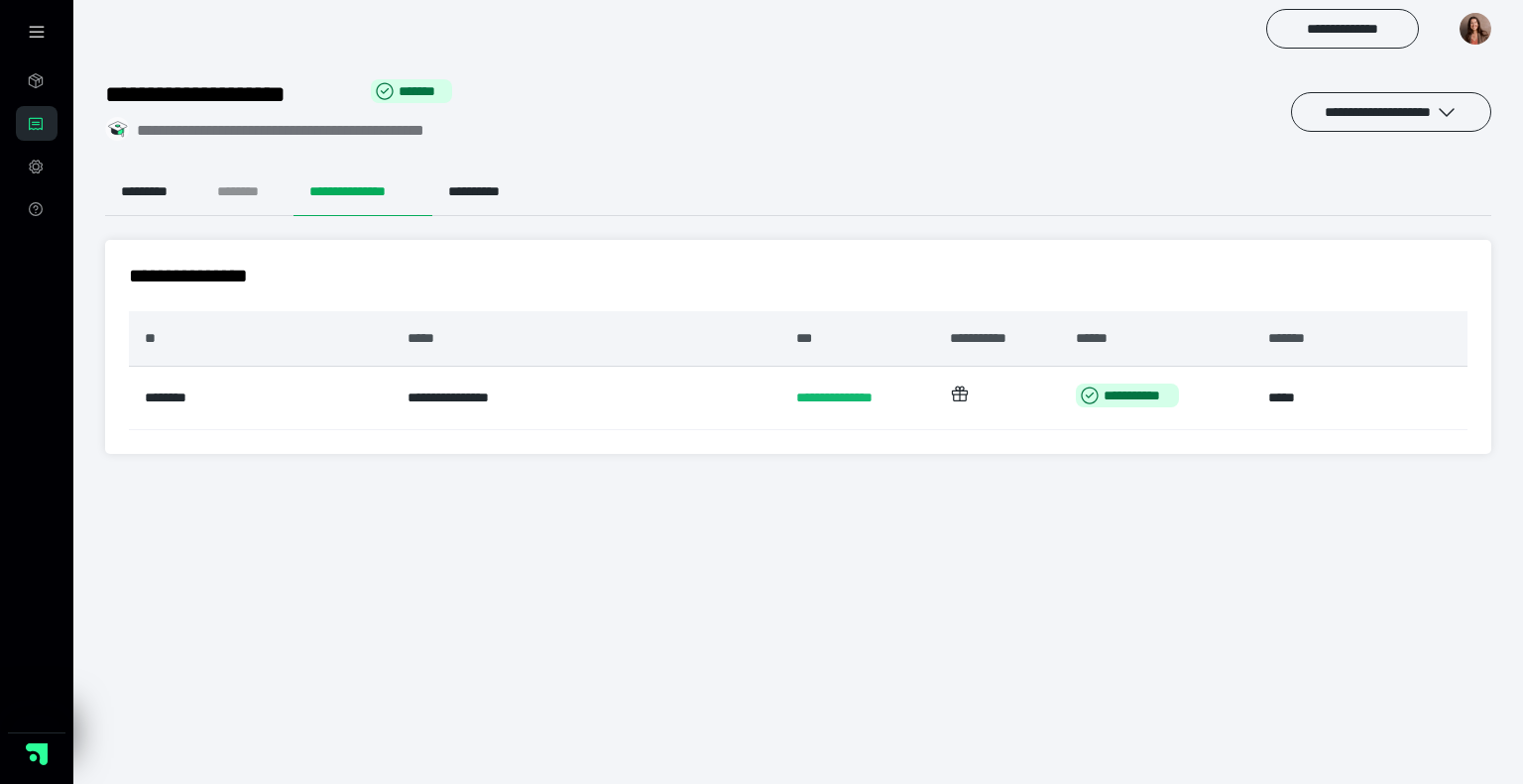 click on "********" at bounding box center [247, 192] 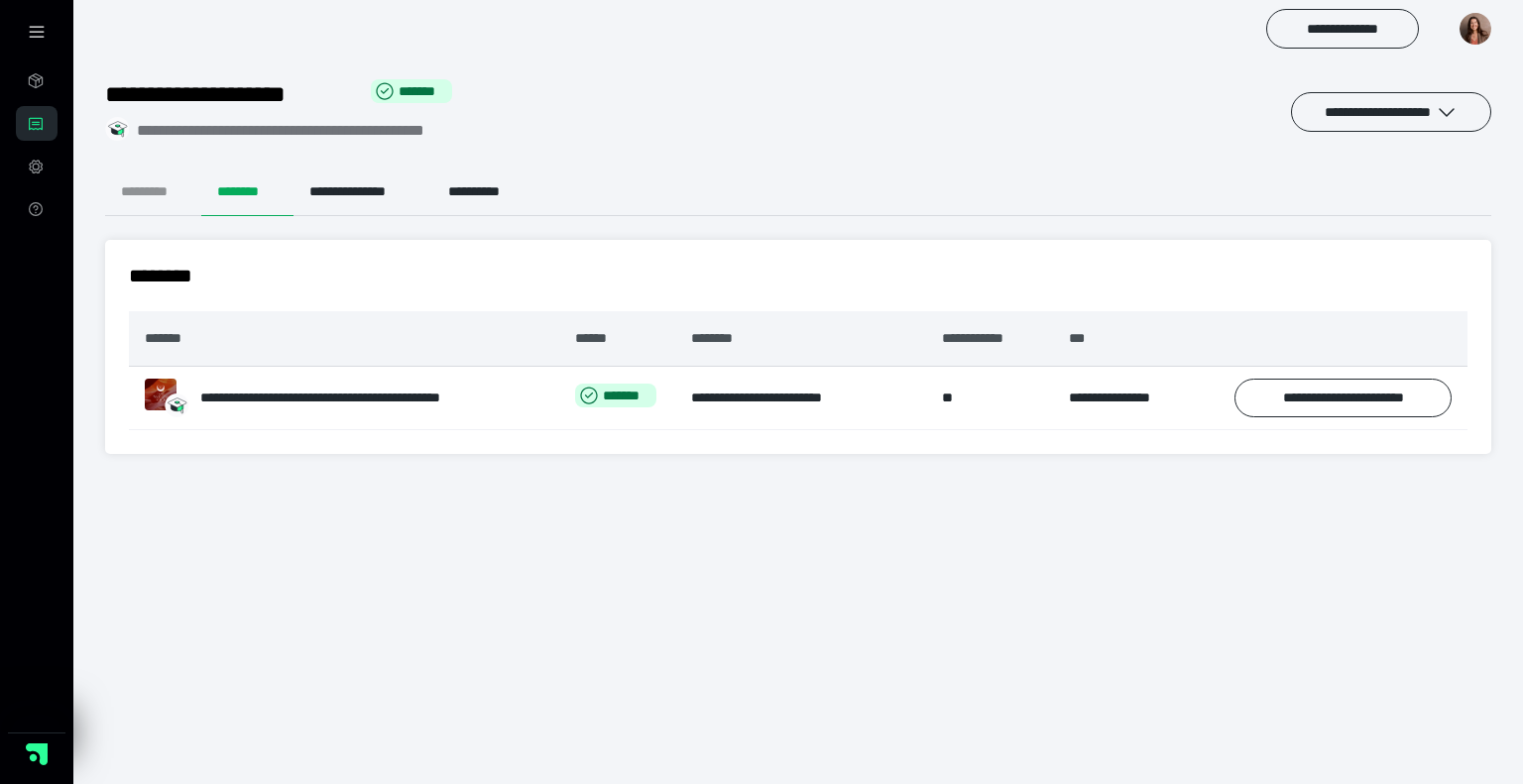 click on "*********" at bounding box center (153, 192) 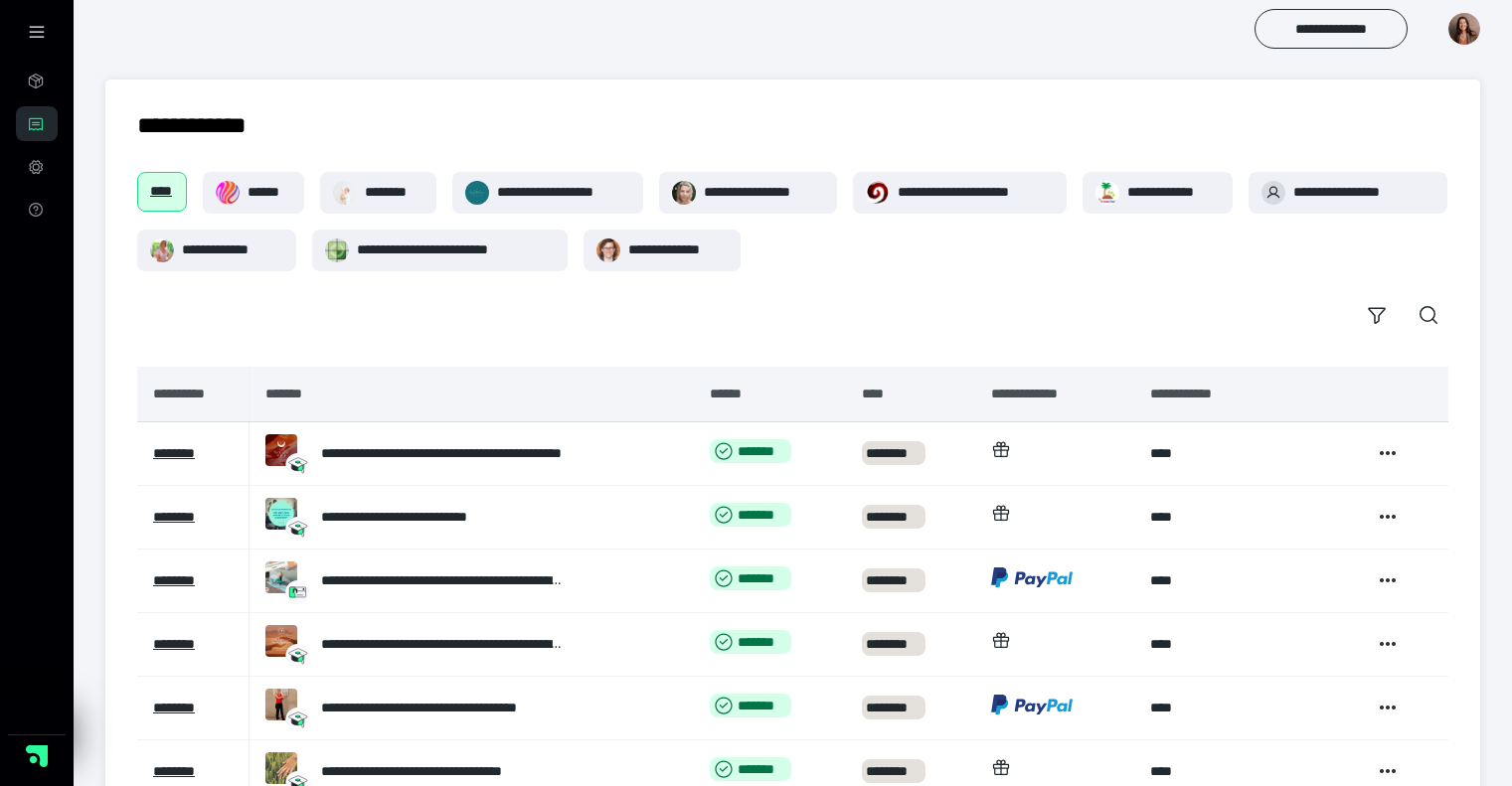 scroll, scrollTop: 0, scrollLeft: 0, axis: both 